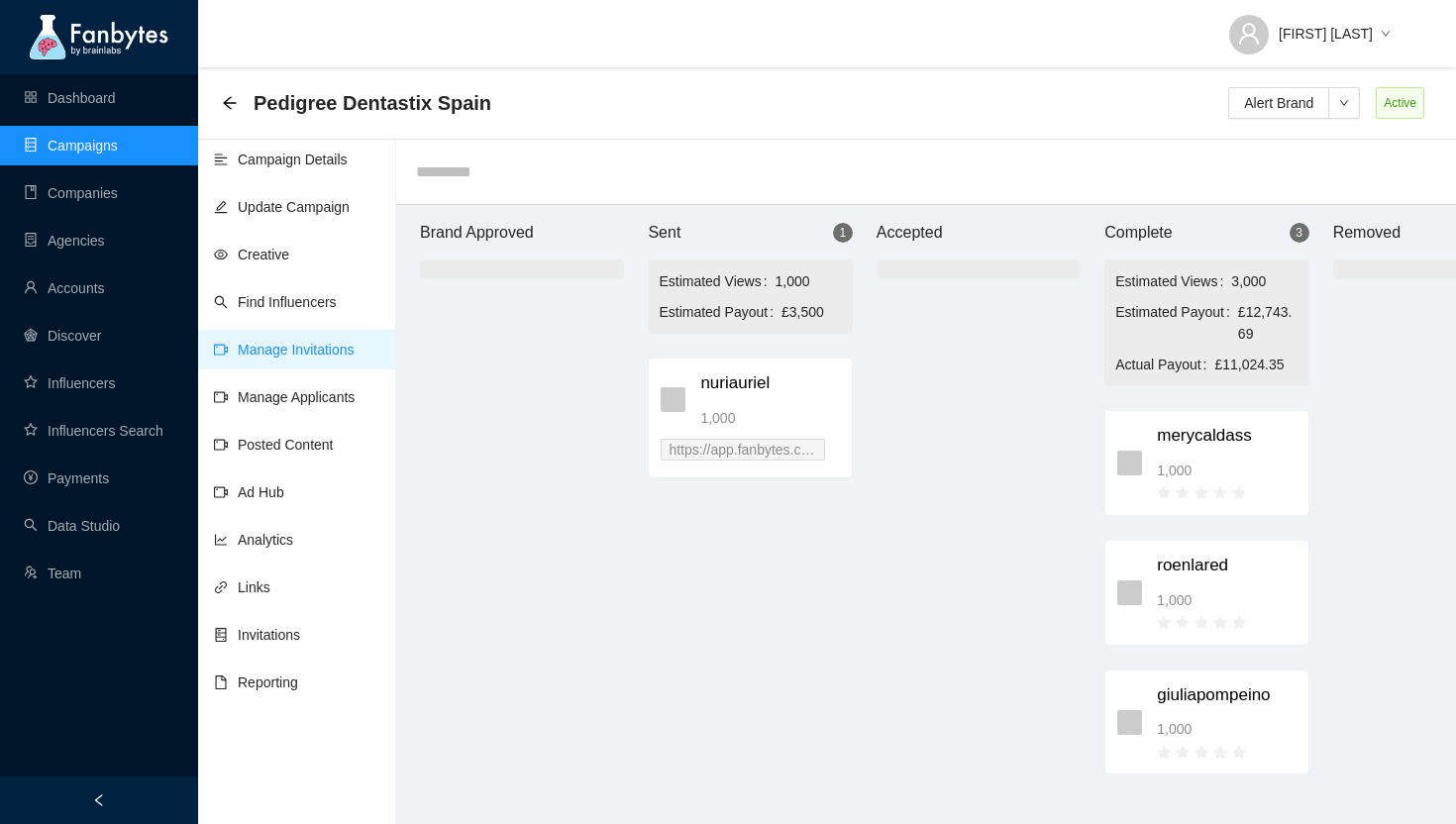 scroll, scrollTop: 0, scrollLeft: 0, axis: both 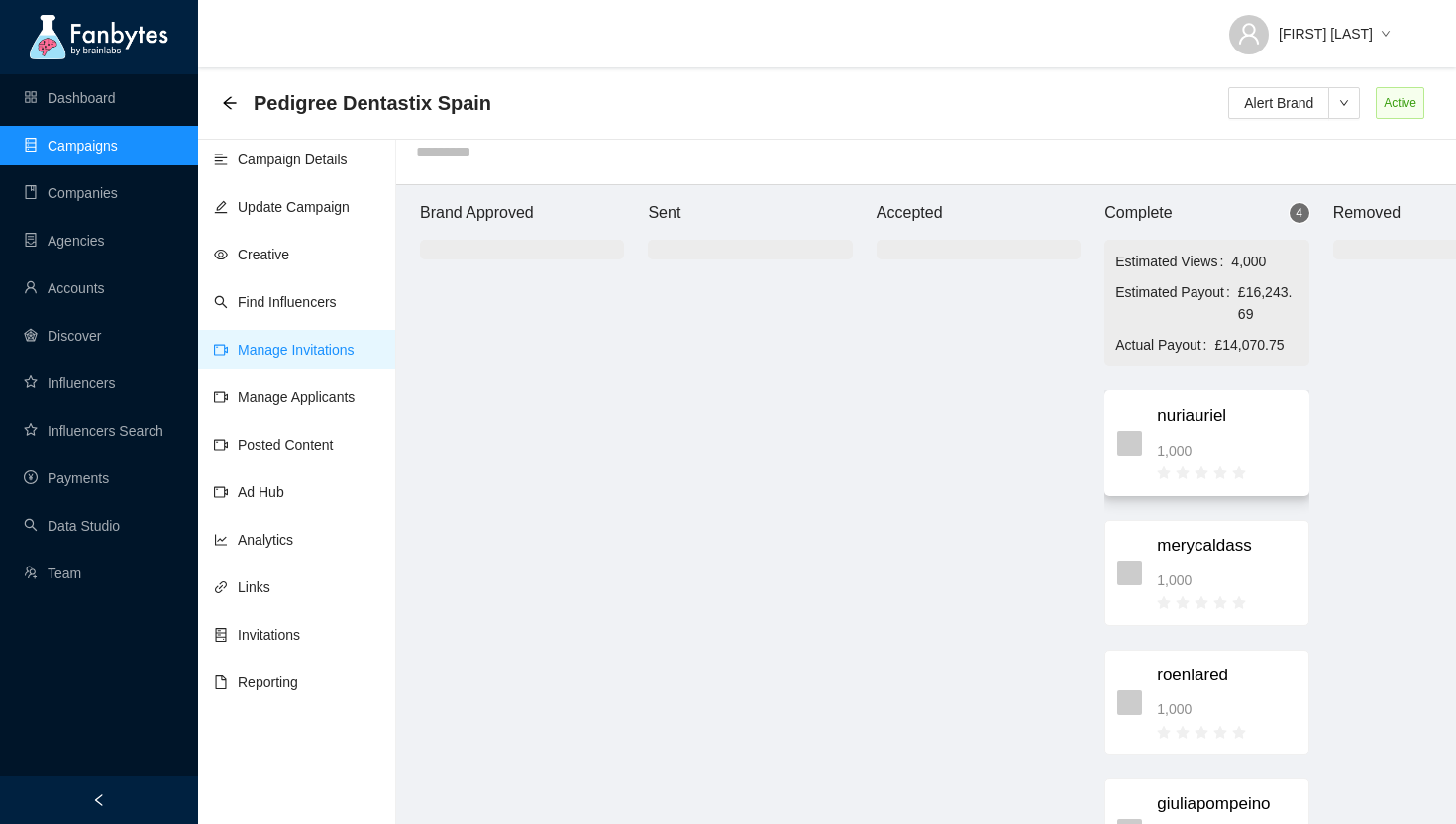 click on "[USERNAME] 1,000" at bounding box center (1226, 443) 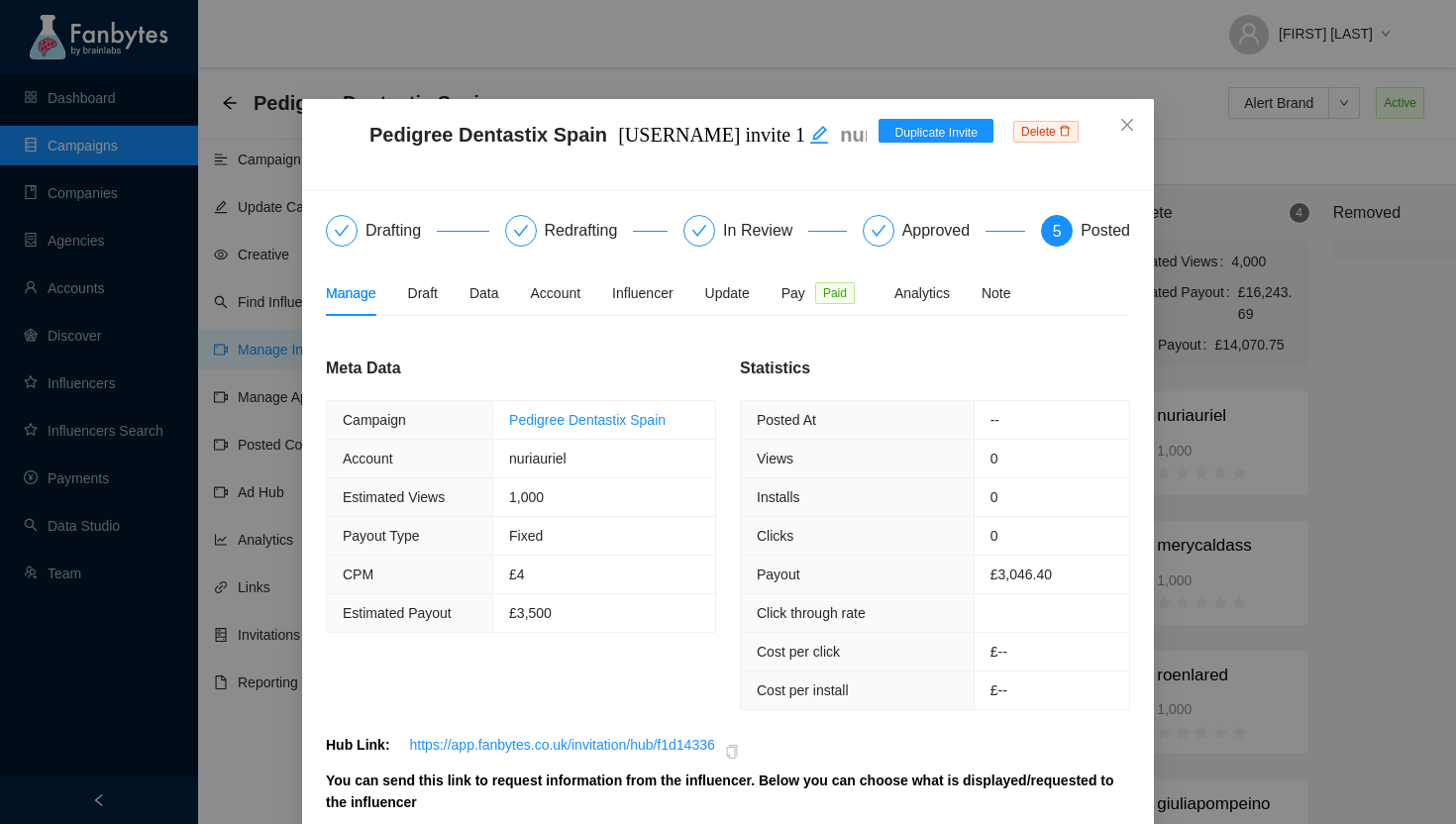click on "Delete" at bounding box center [1046, 132] 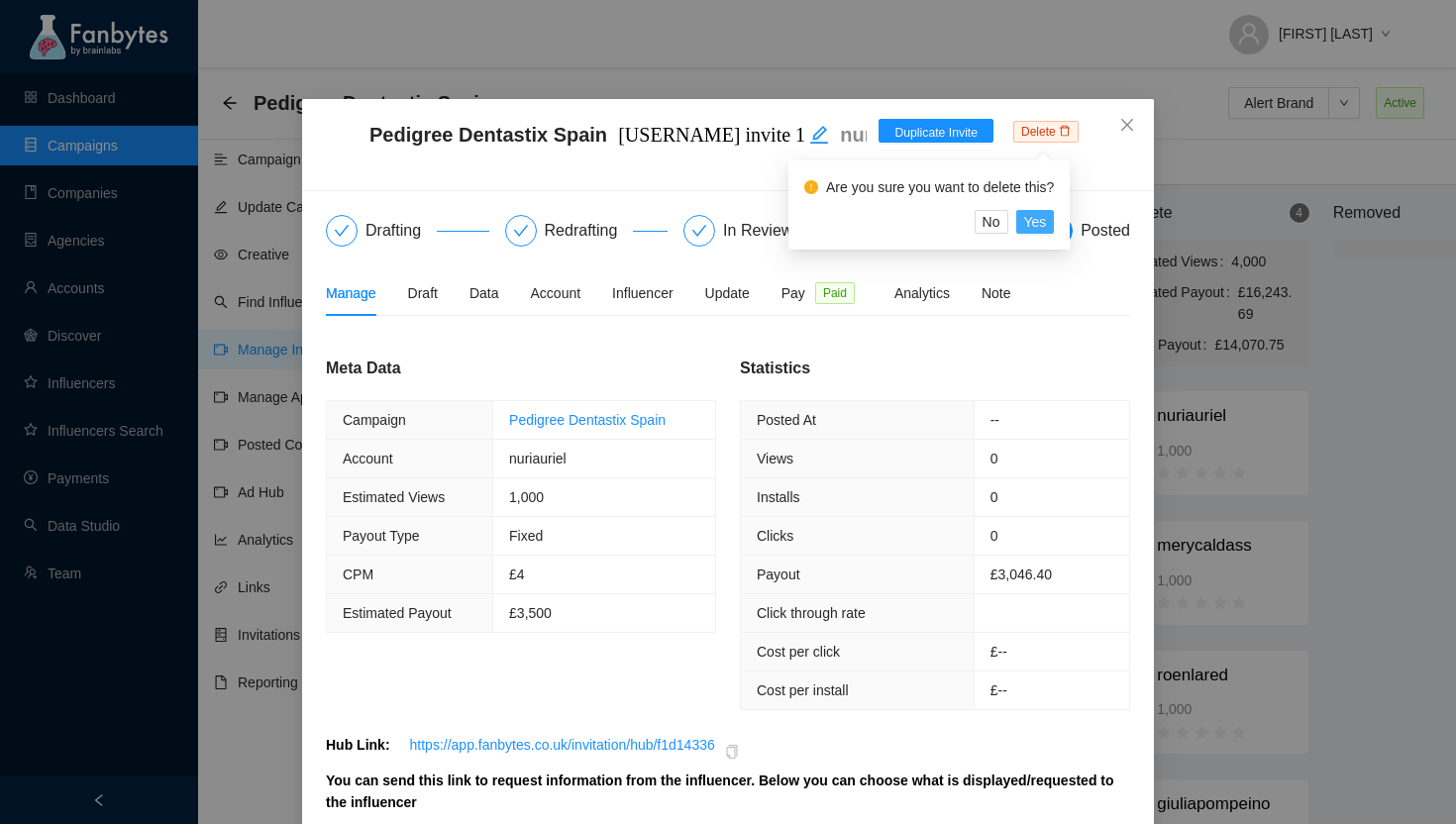 click on "Yes" at bounding box center (1035, 222) 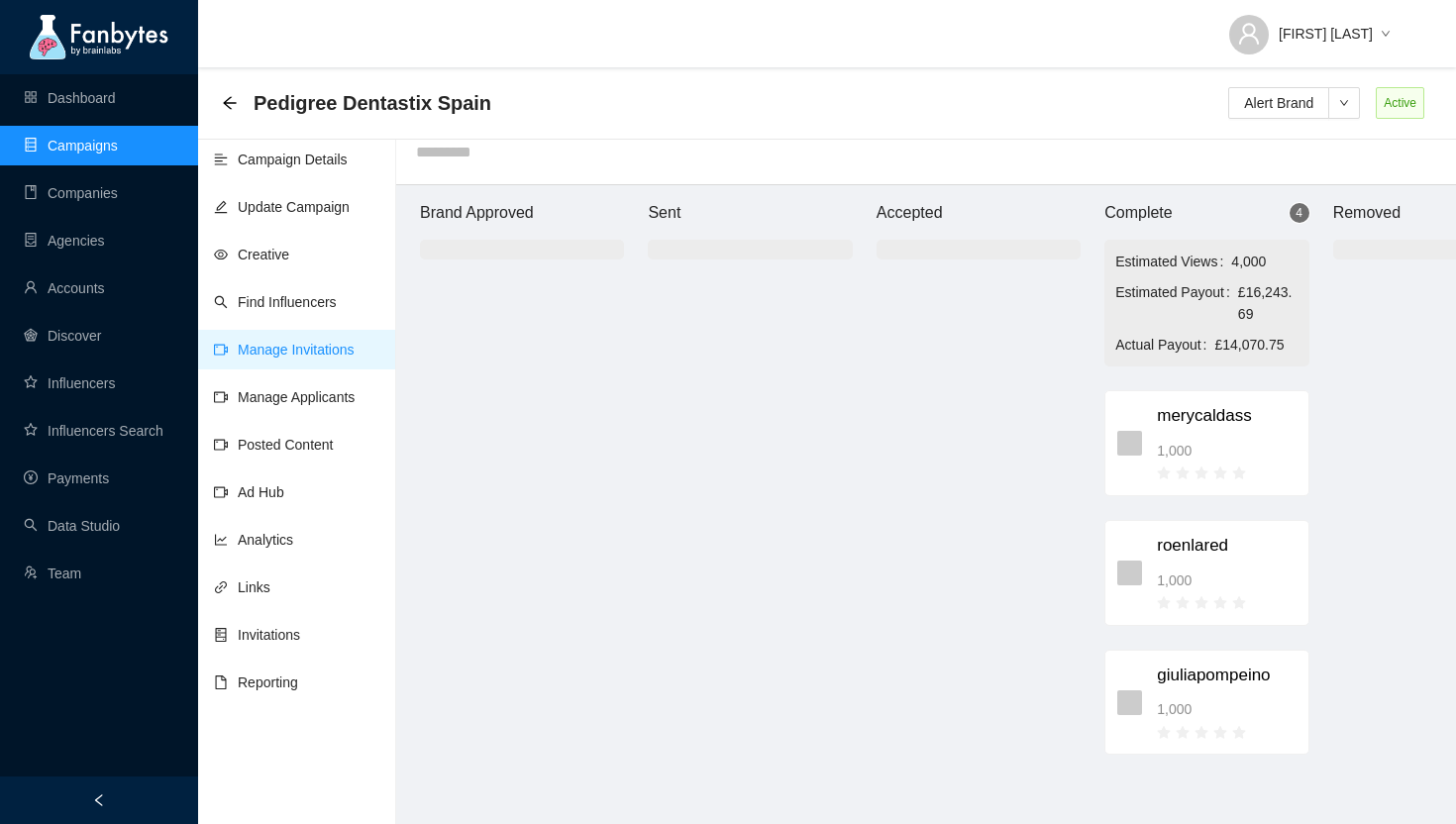 click at bounding box center [979, 554] 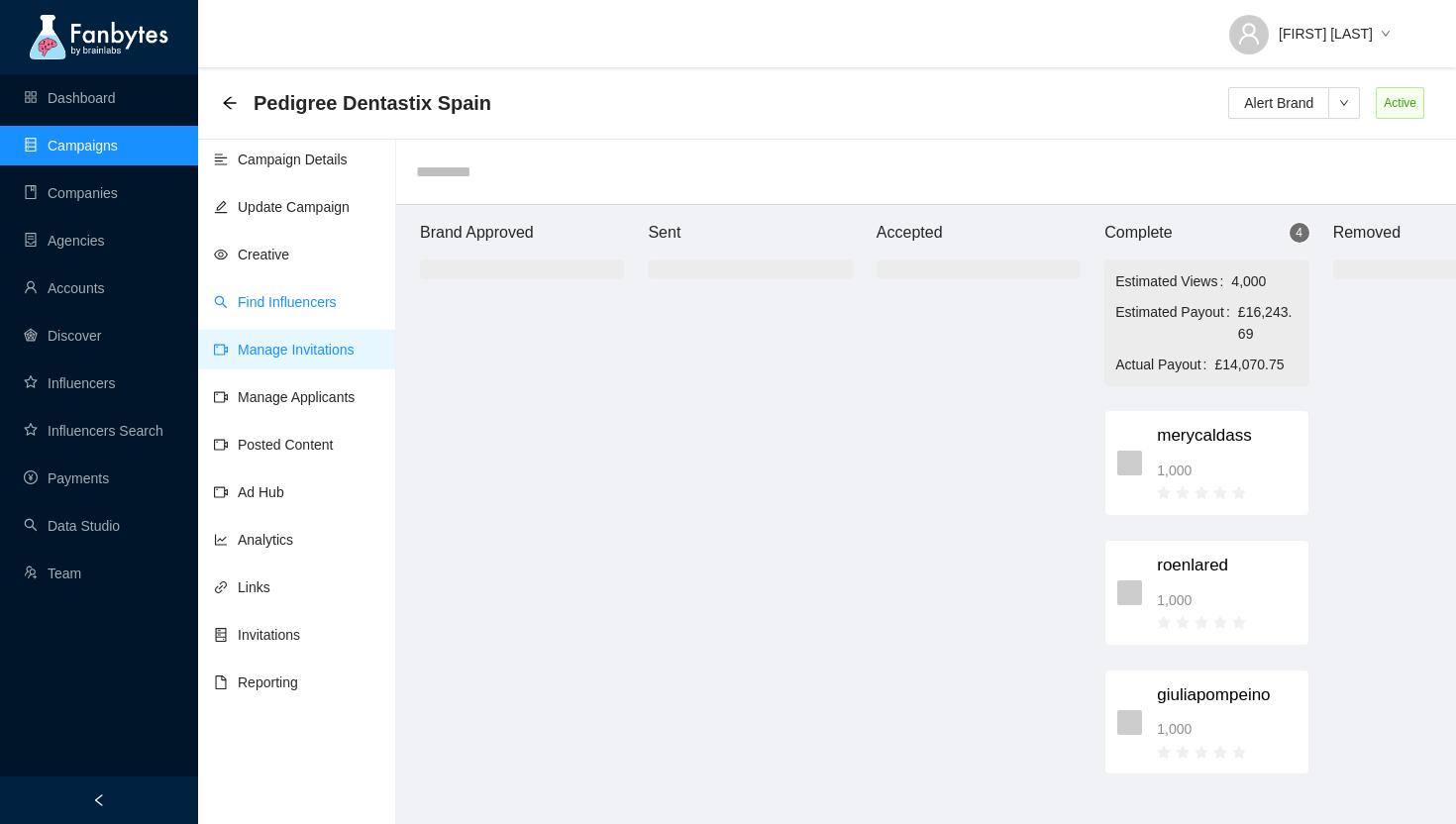 click on "Find Influencers" at bounding box center [275, 302] 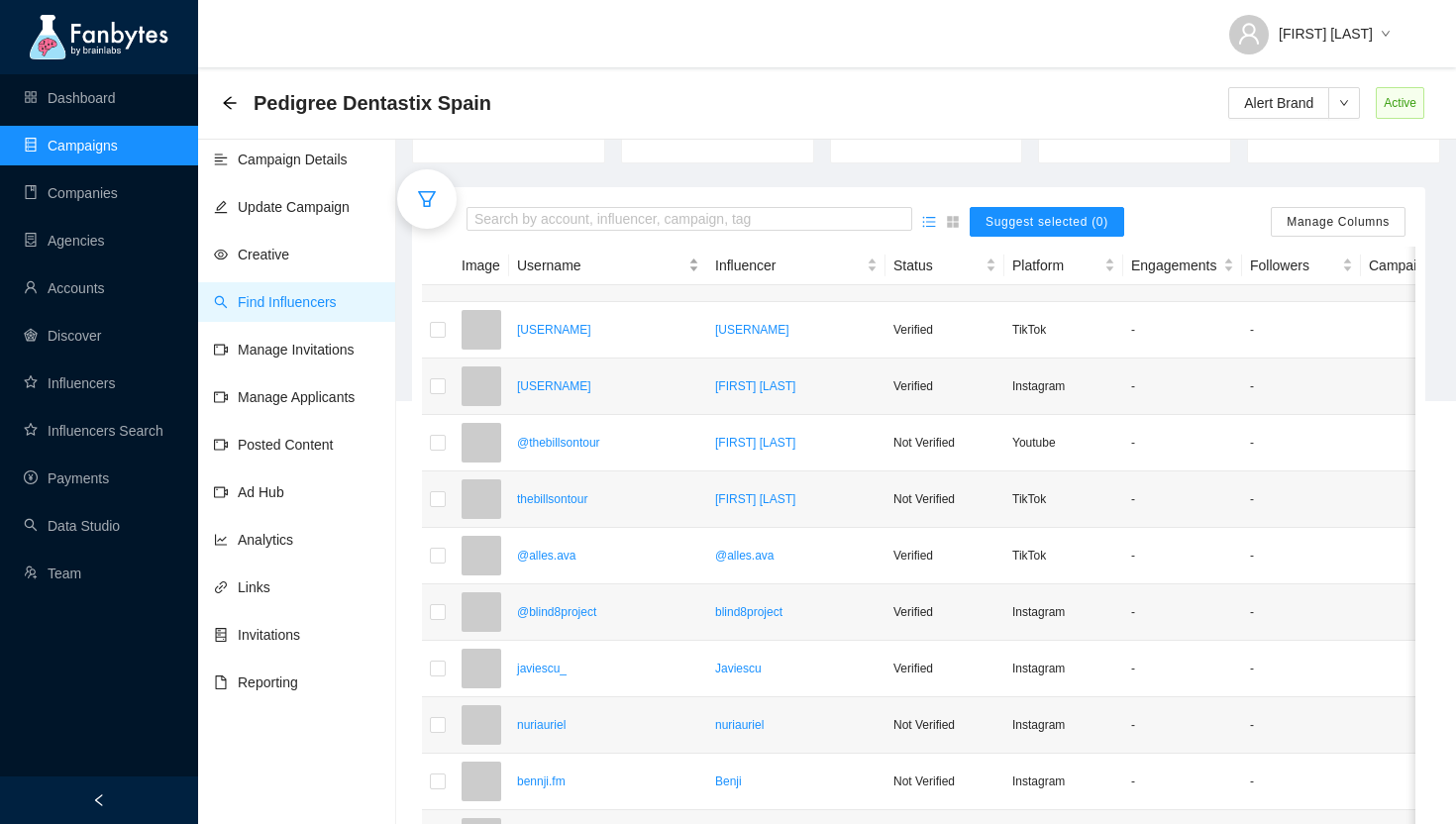 scroll, scrollTop: 444, scrollLeft: 0, axis: vertical 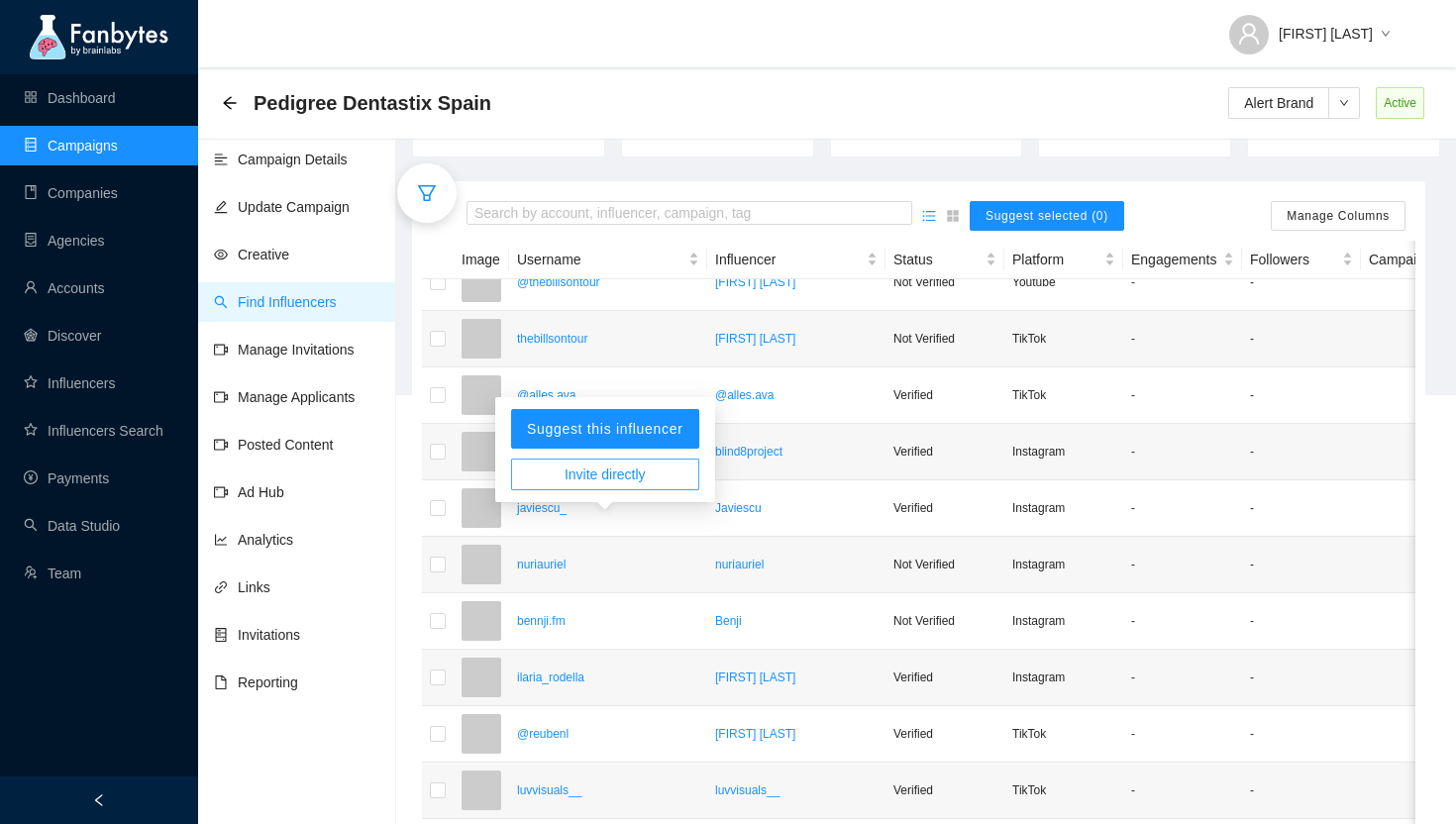 click on "Invite directly" at bounding box center [605, 474] 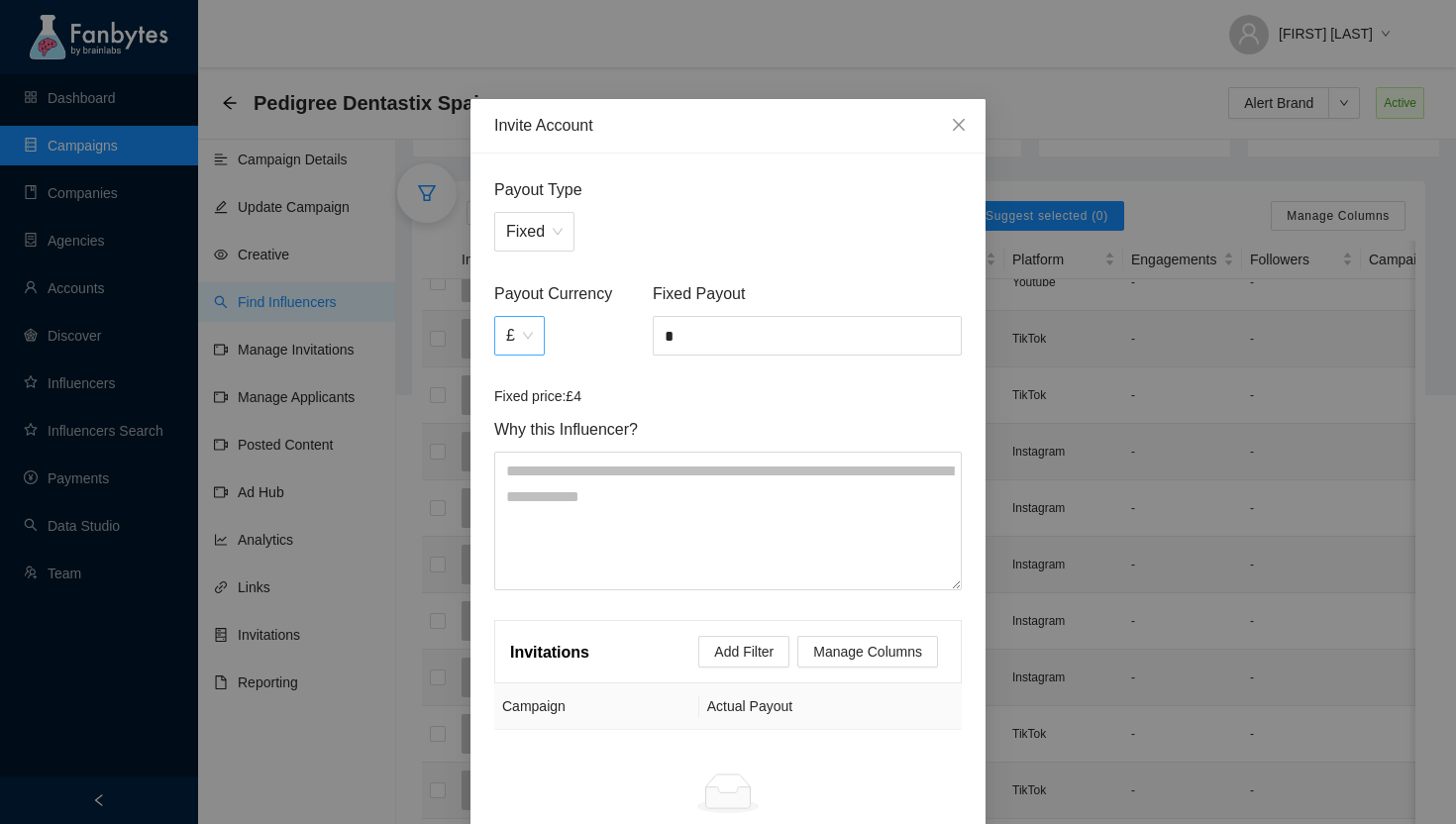 click on "£" at bounding box center (519, 336) 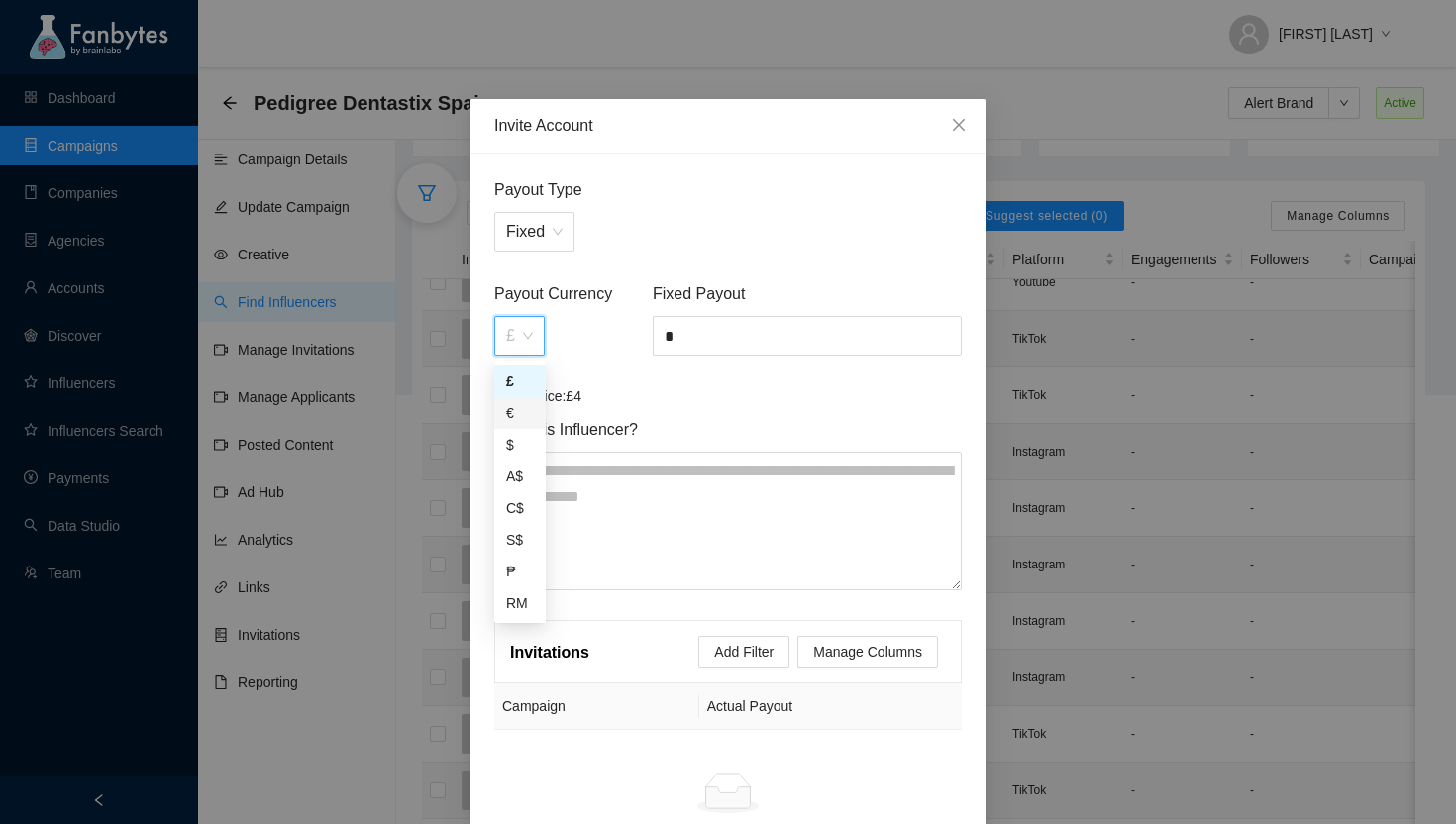click on "€" at bounding box center (520, 413) 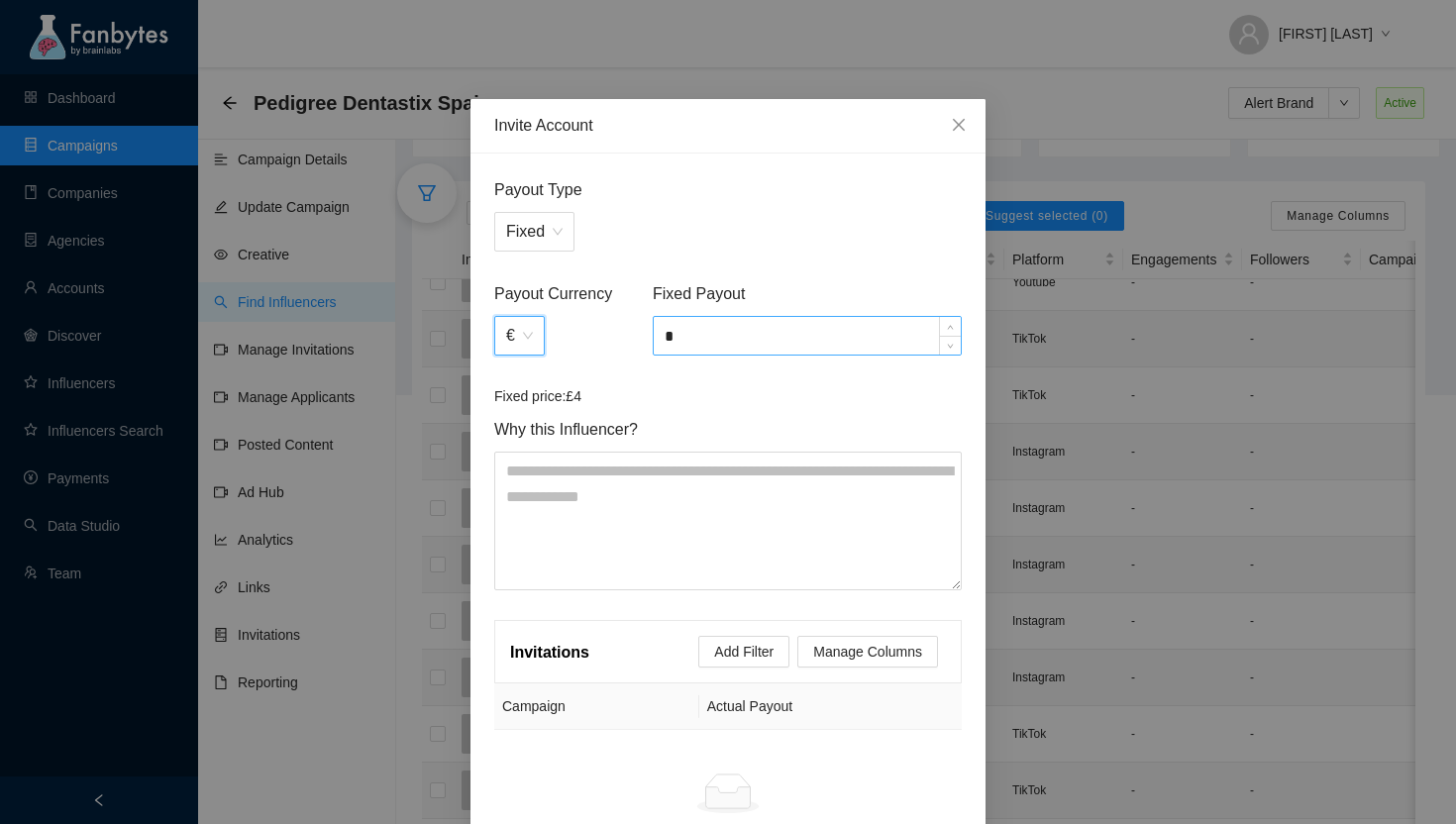 click on "*" at bounding box center (807, 336) 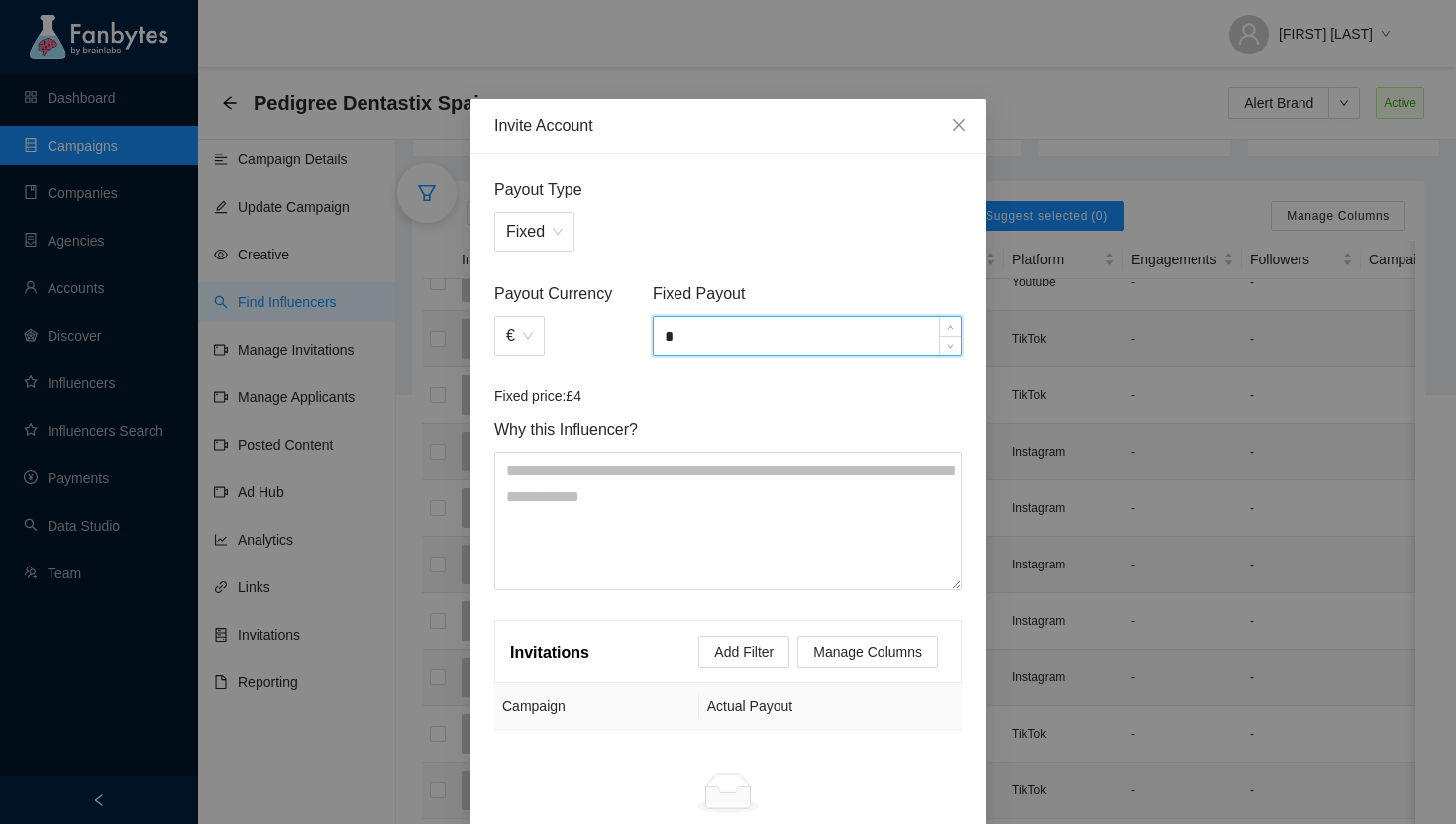 drag, startPoint x: 754, startPoint y: 334, endPoint x: 662, endPoint y: 334, distance: 92 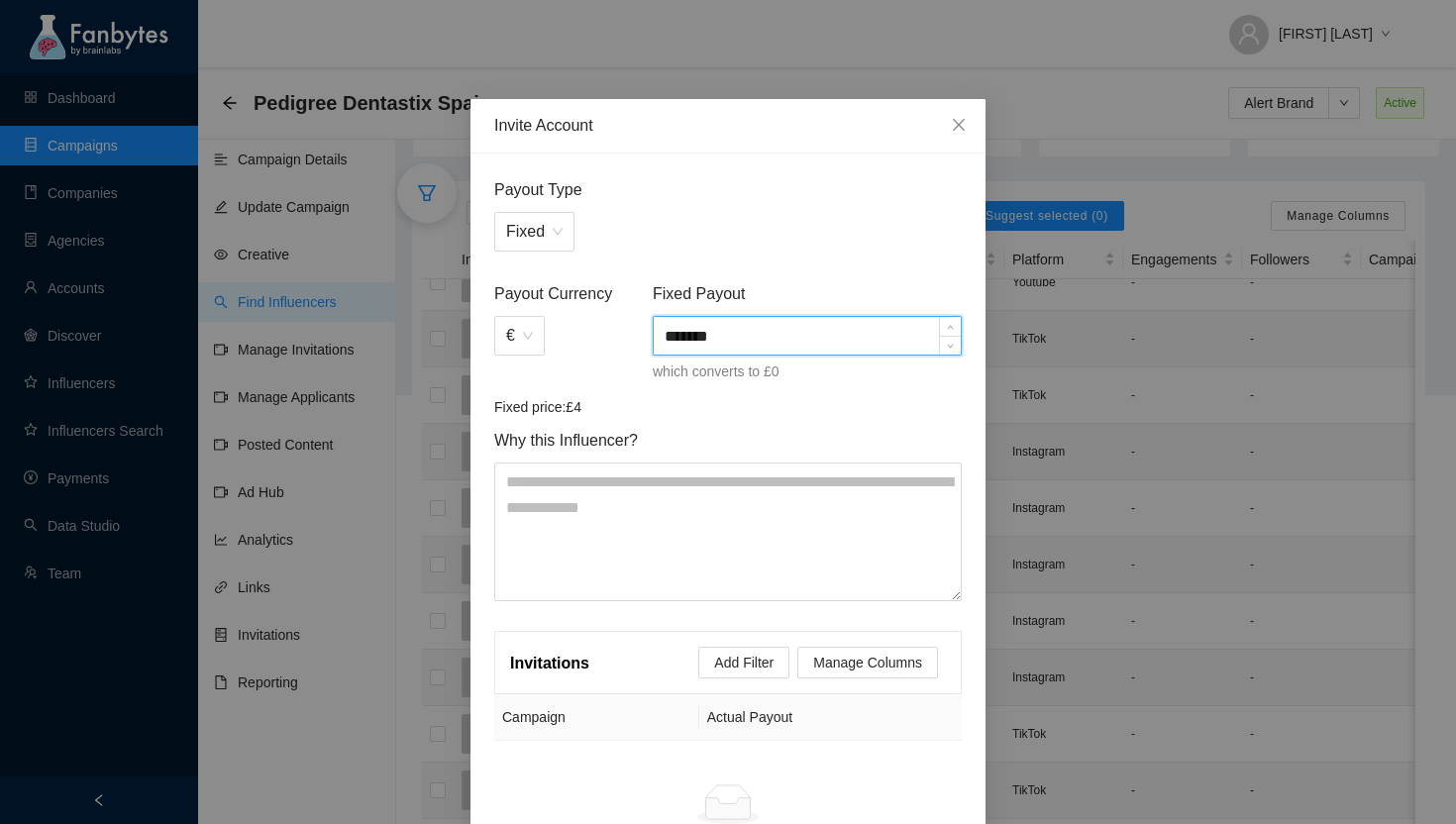 click on "*******" at bounding box center [807, 336] 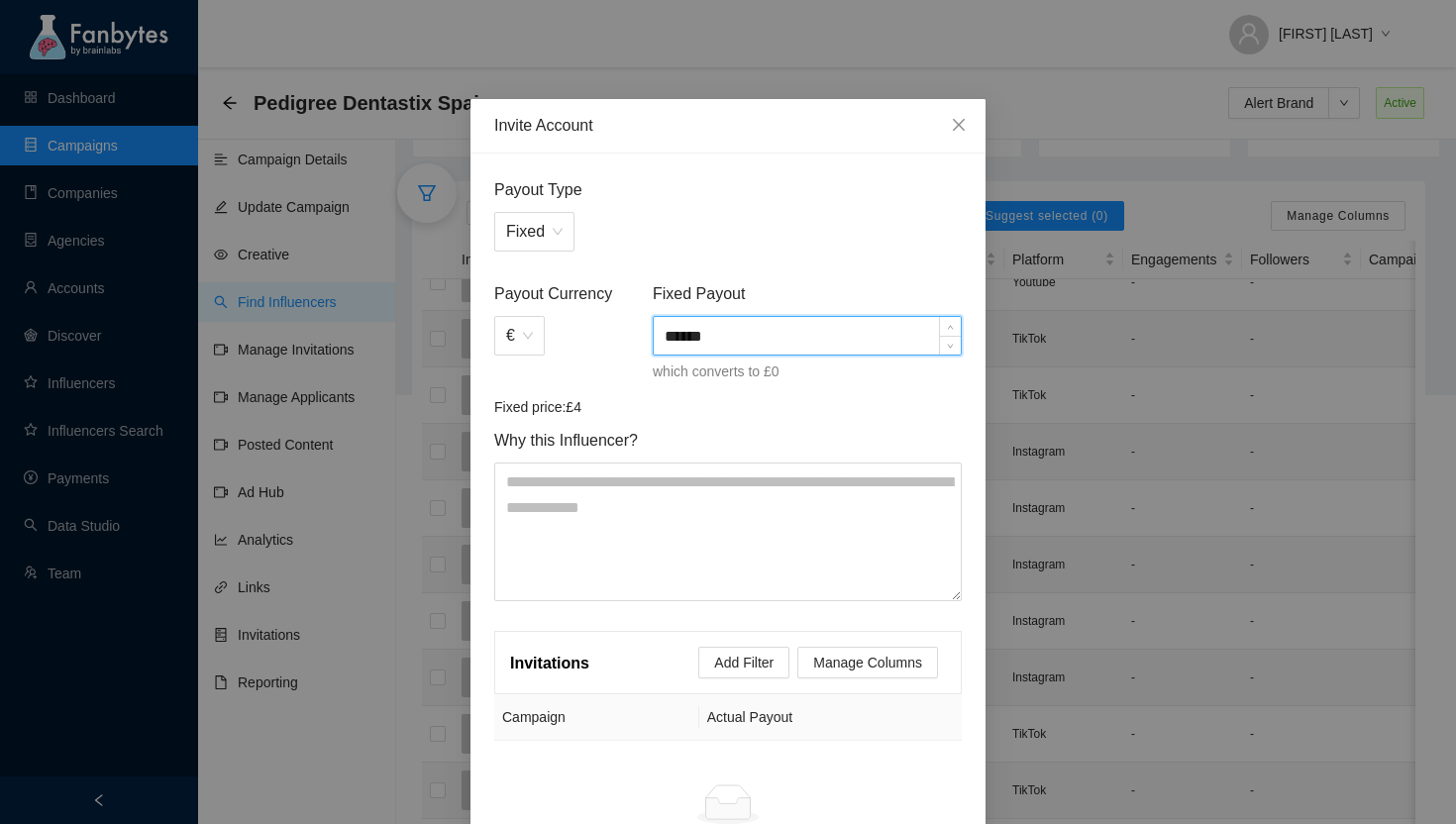 click on "******" at bounding box center (807, 336) 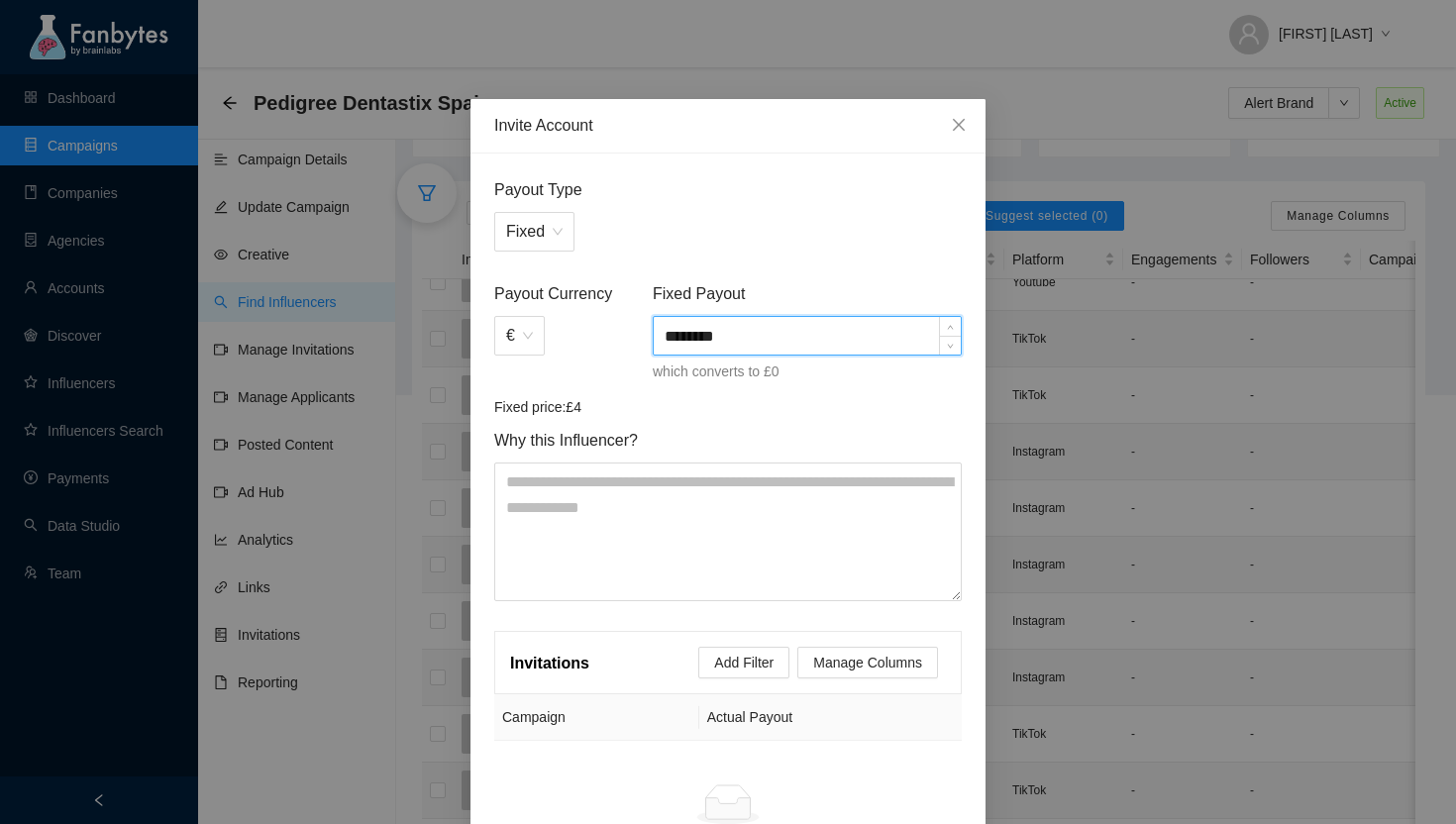 type on "********" 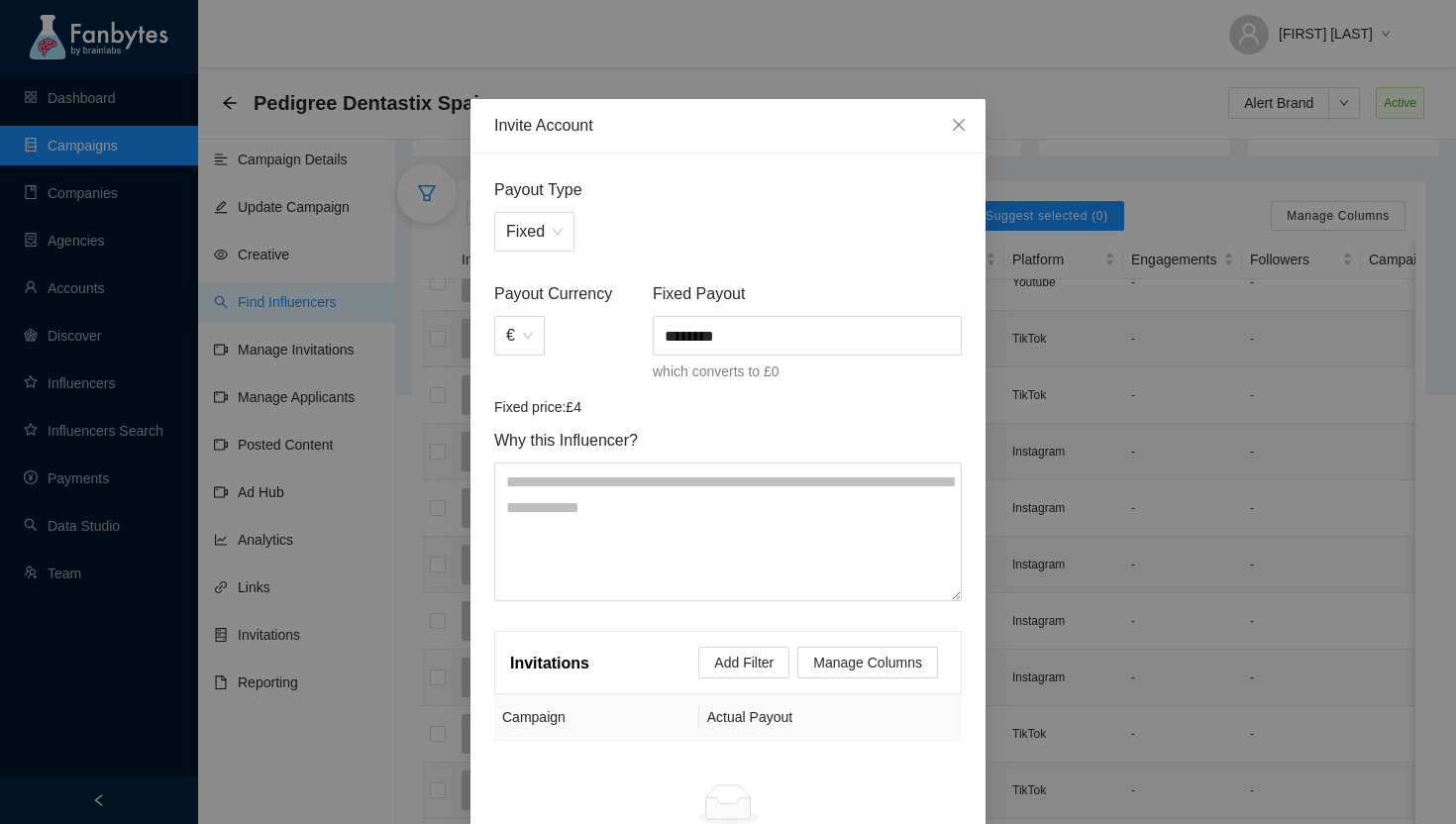 click on "Fixed" at bounding box center [728, 232] 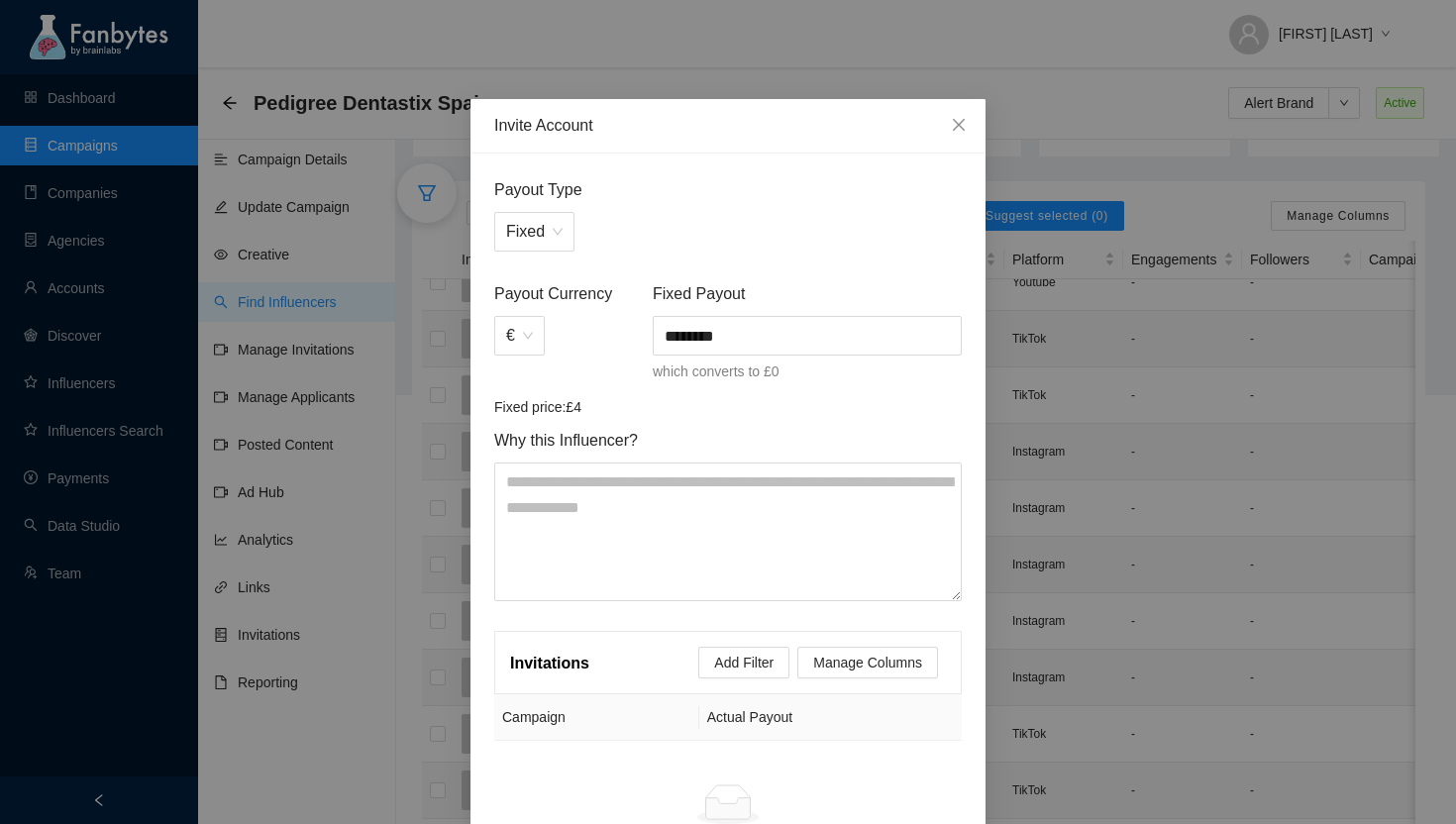 click on "Payout Currency €" at bounding box center (570, 339) 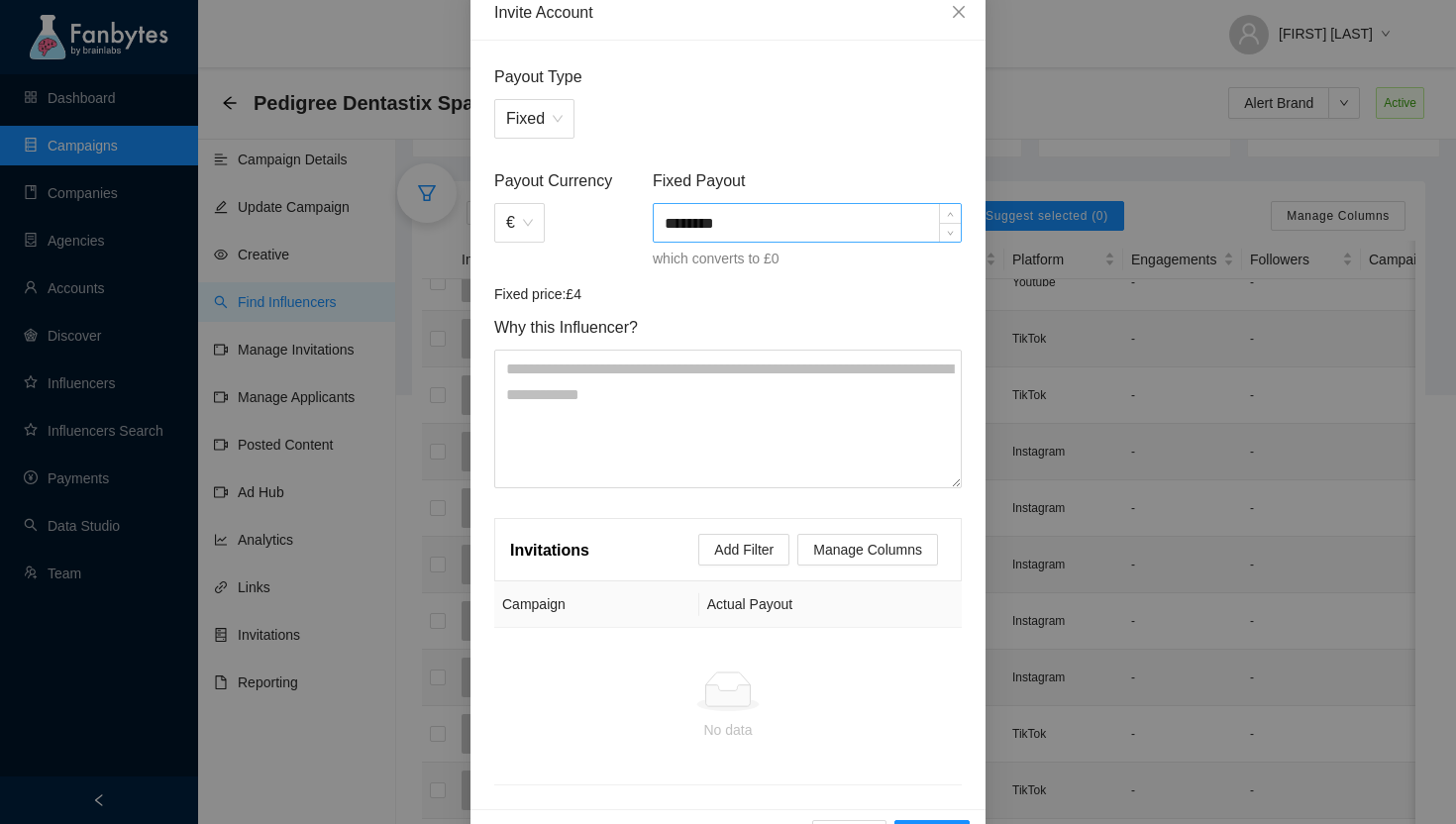 scroll, scrollTop: 174, scrollLeft: 0, axis: vertical 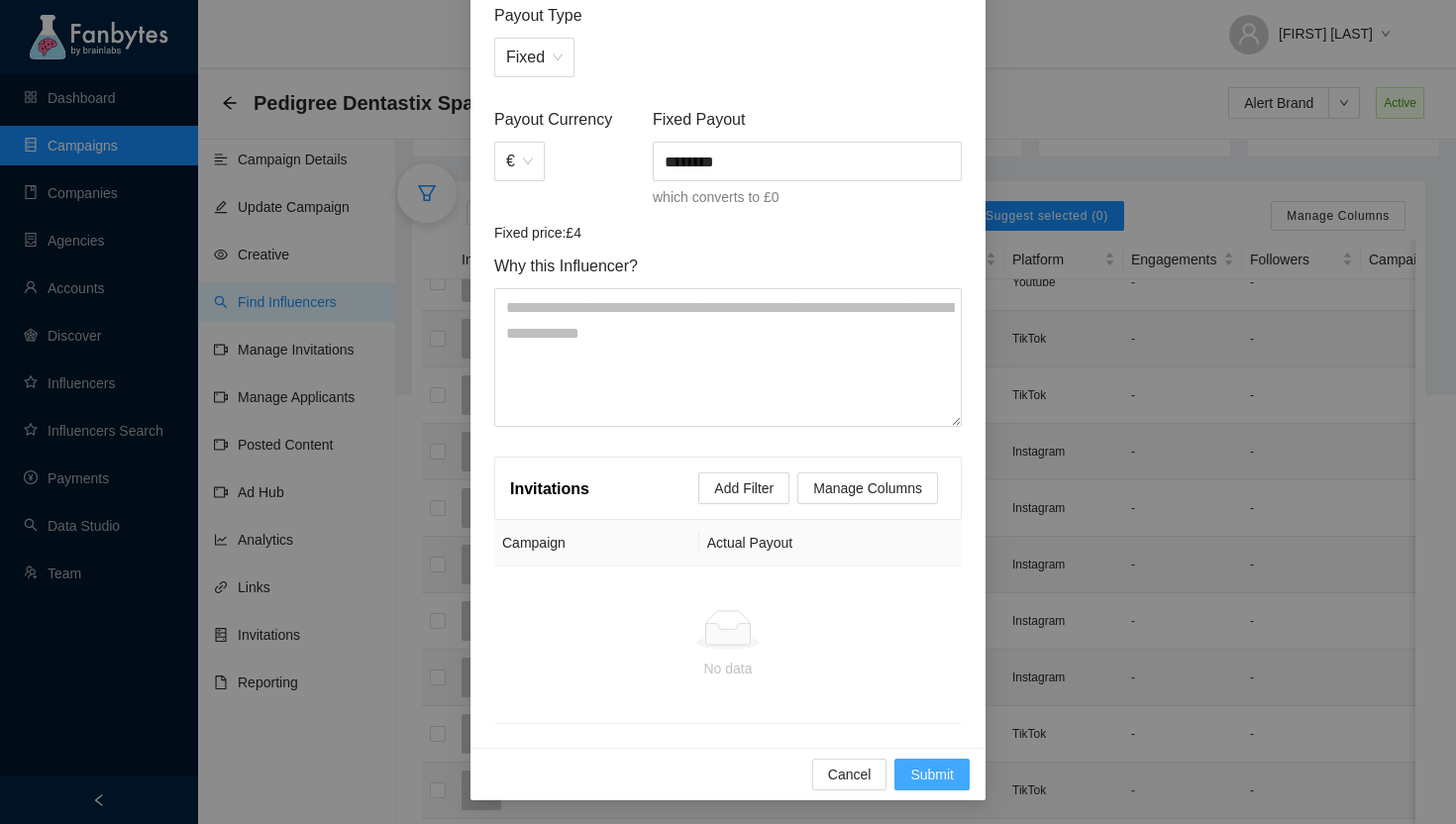click on "Submit" at bounding box center (932, 774) 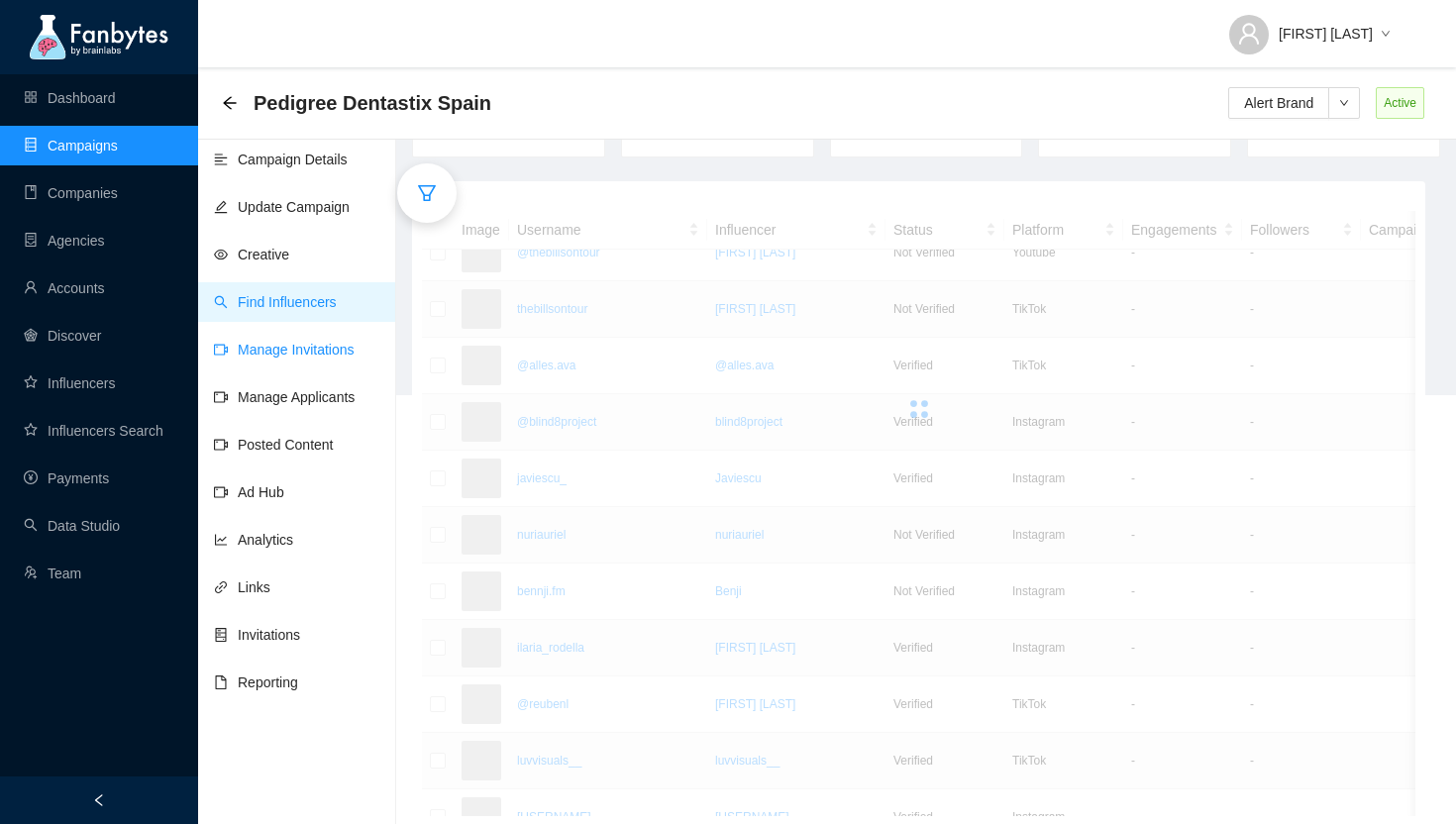 click on "Manage Invitations" at bounding box center (284, 350) 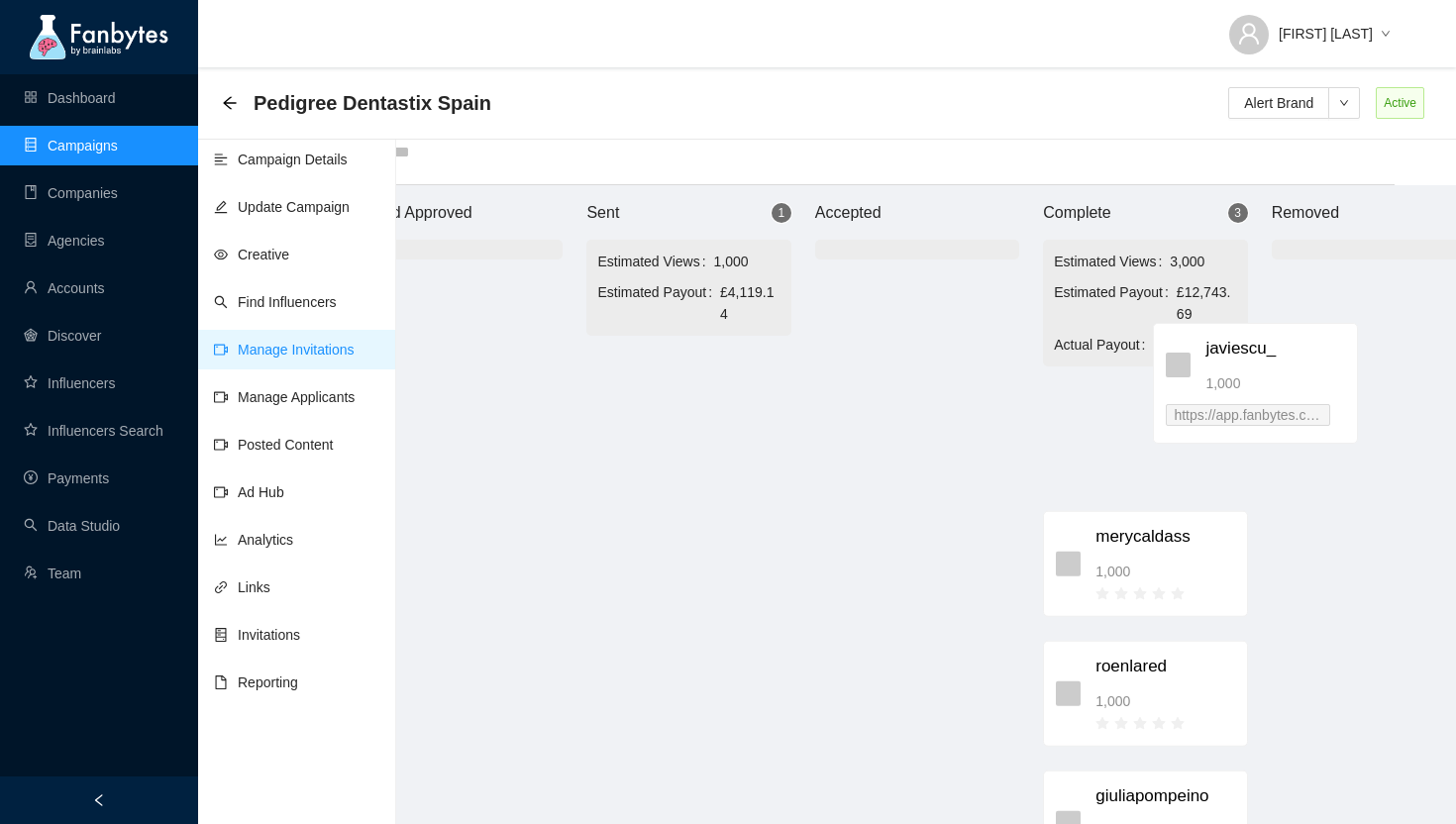 scroll, scrollTop: 20, scrollLeft: 117, axis: both 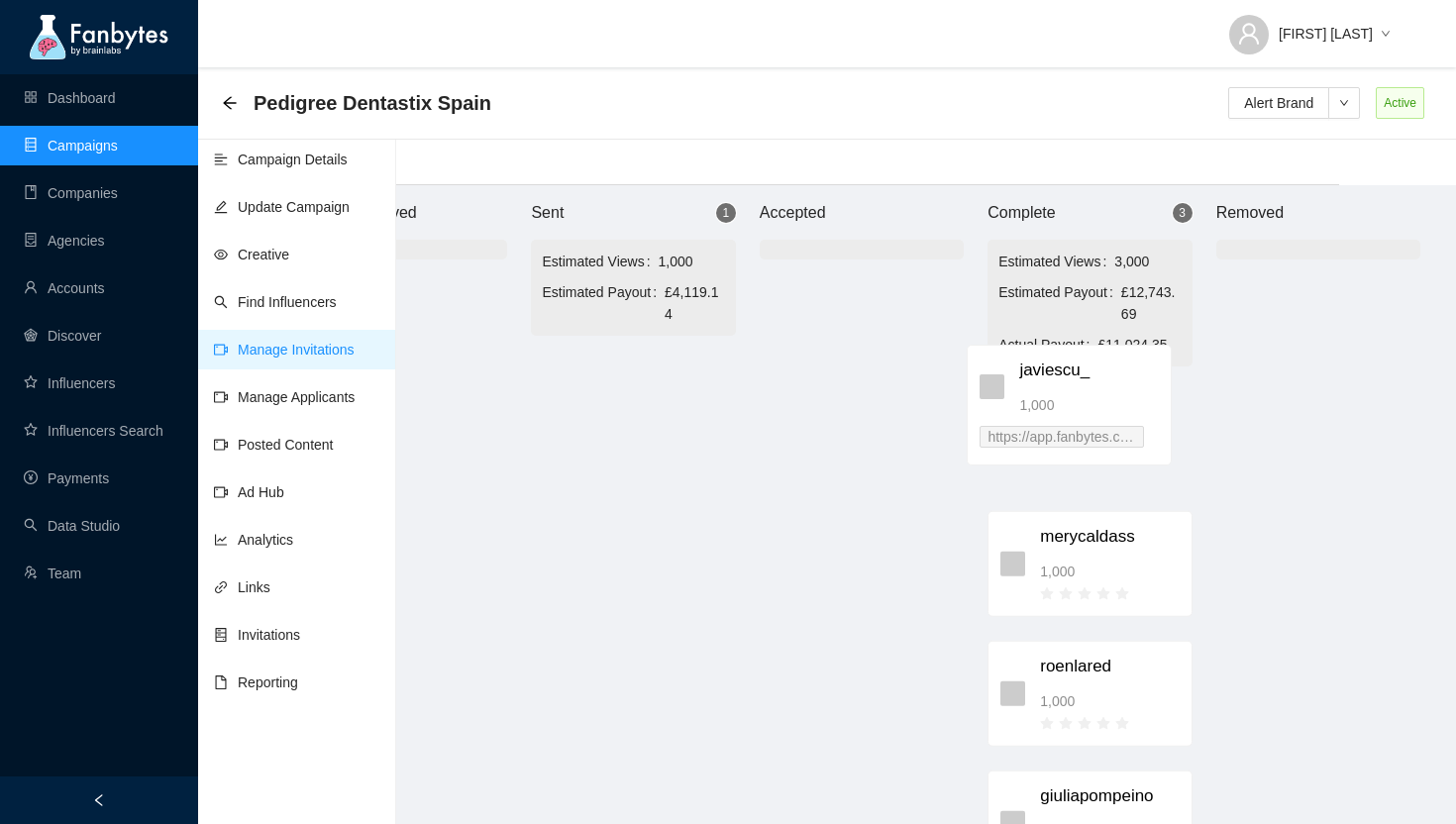 drag, startPoint x: 780, startPoint y: 392, endPoint x: 1111, endPoint y: 381, distance: 331.18273 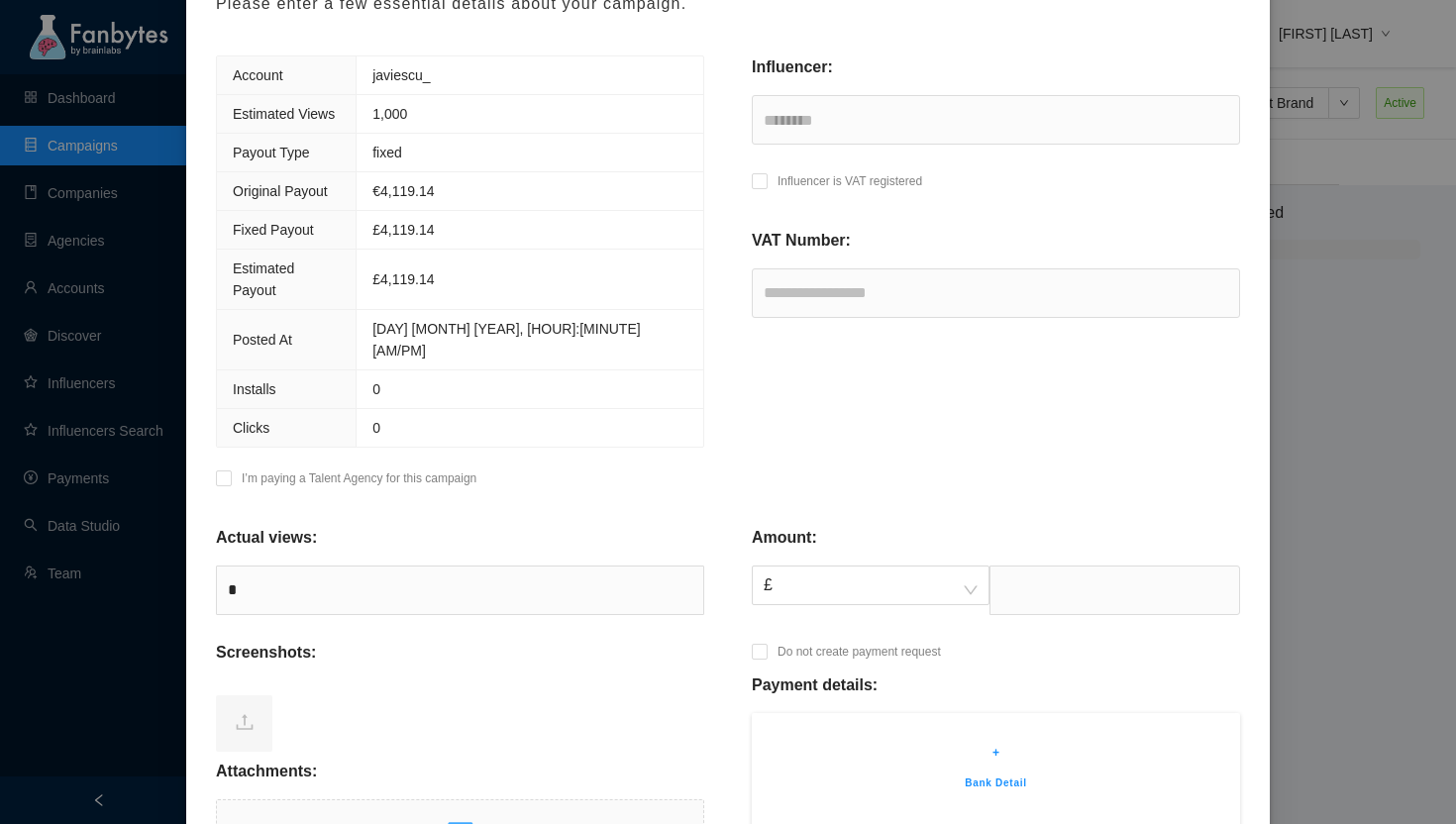 scroll, scrollTop: 309, scrollLeft: 0, axis: vertical 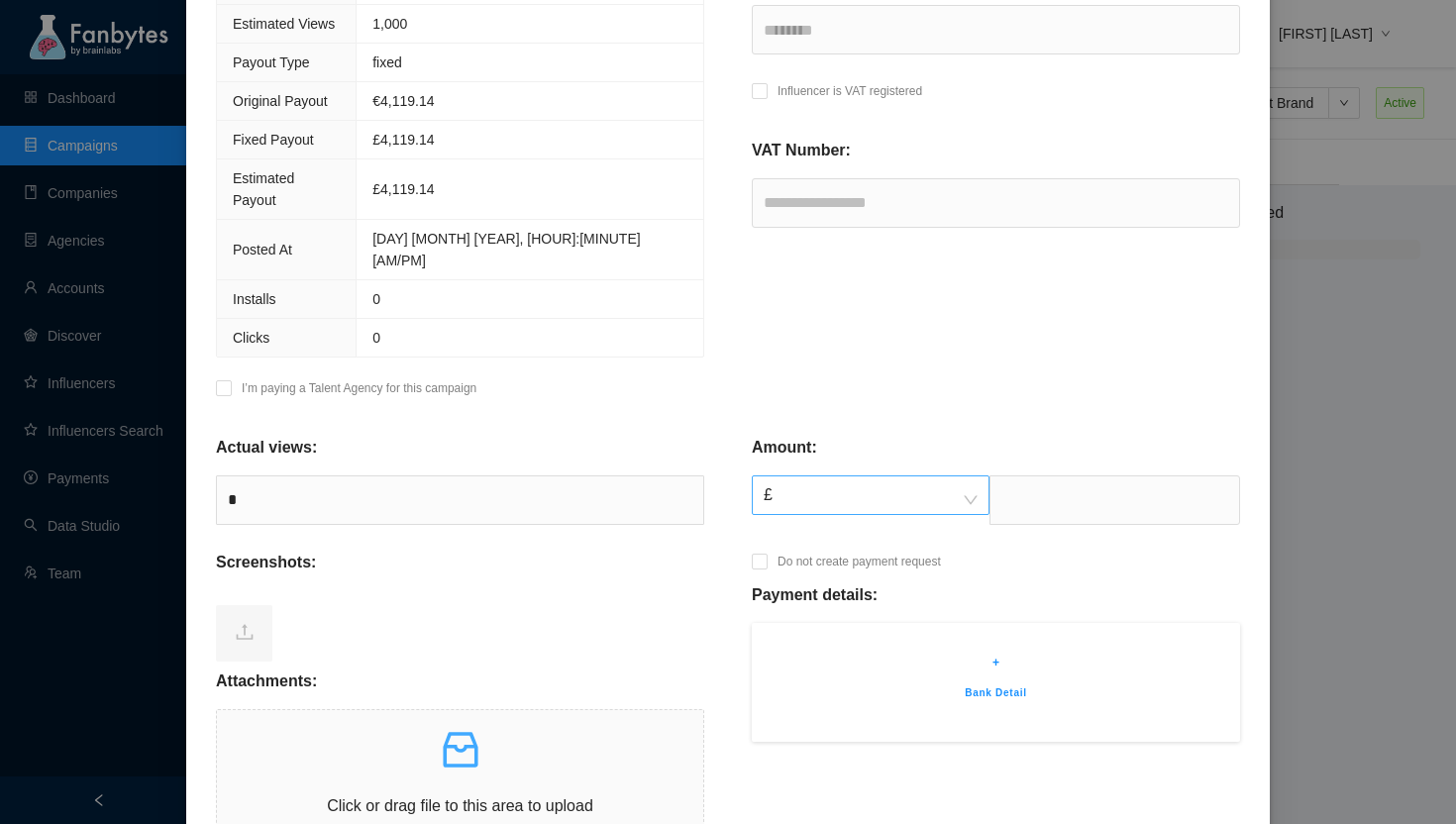 click on "£" at bounding box center (871, 495) 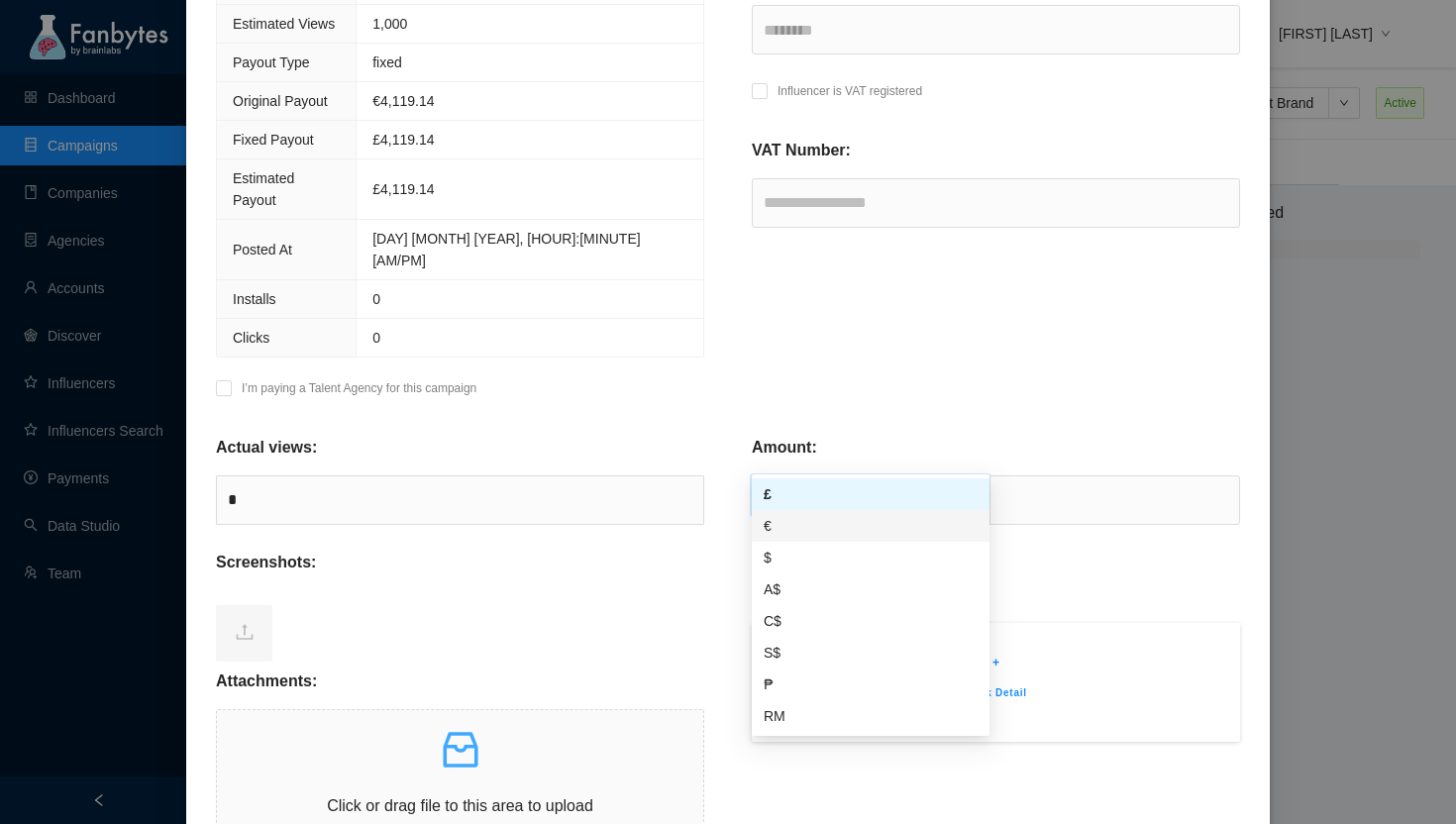 click on "€" at bounding box center (871, 526) 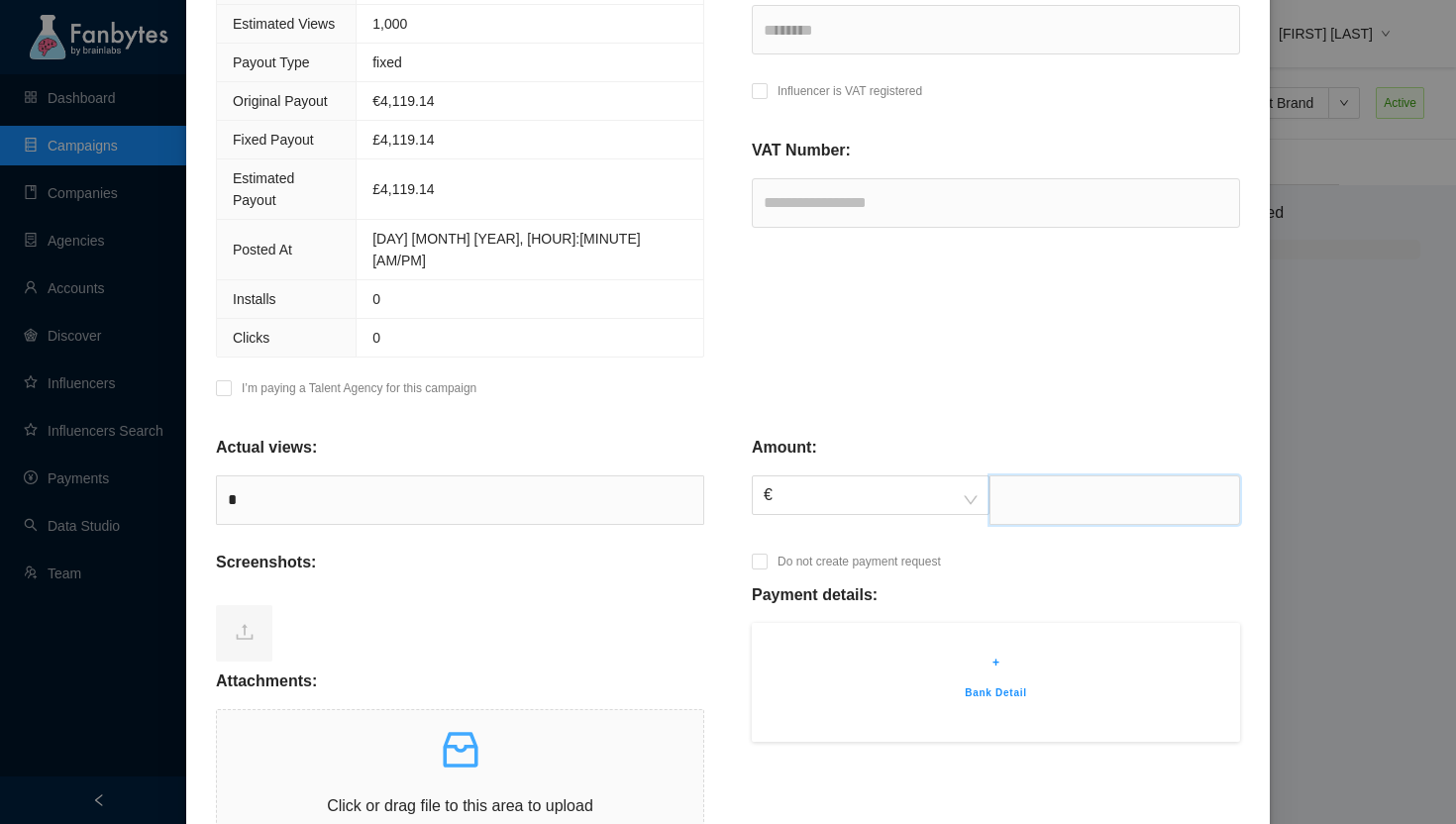 click at bounding box center [1114, 500] 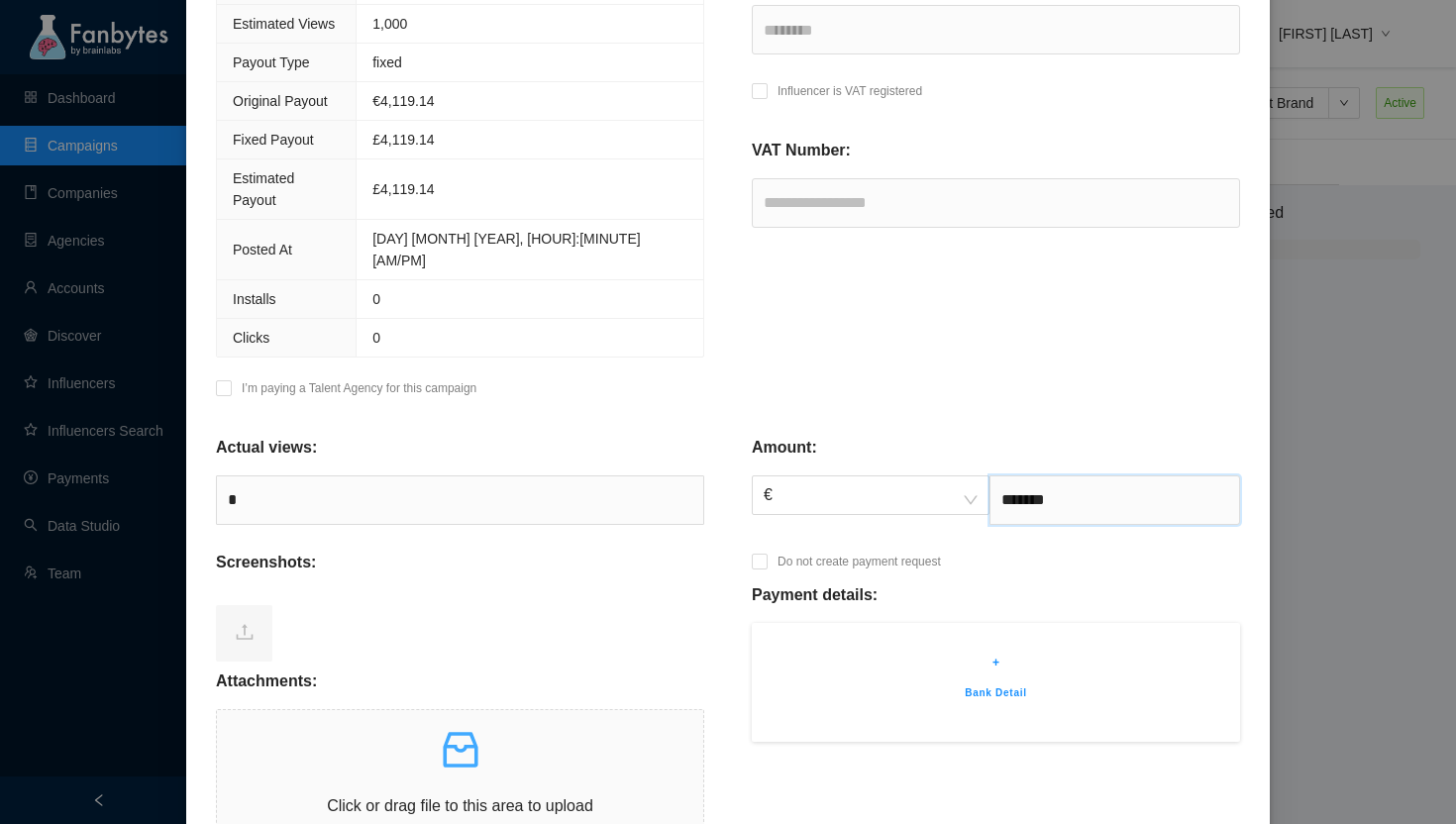 type on "*******" 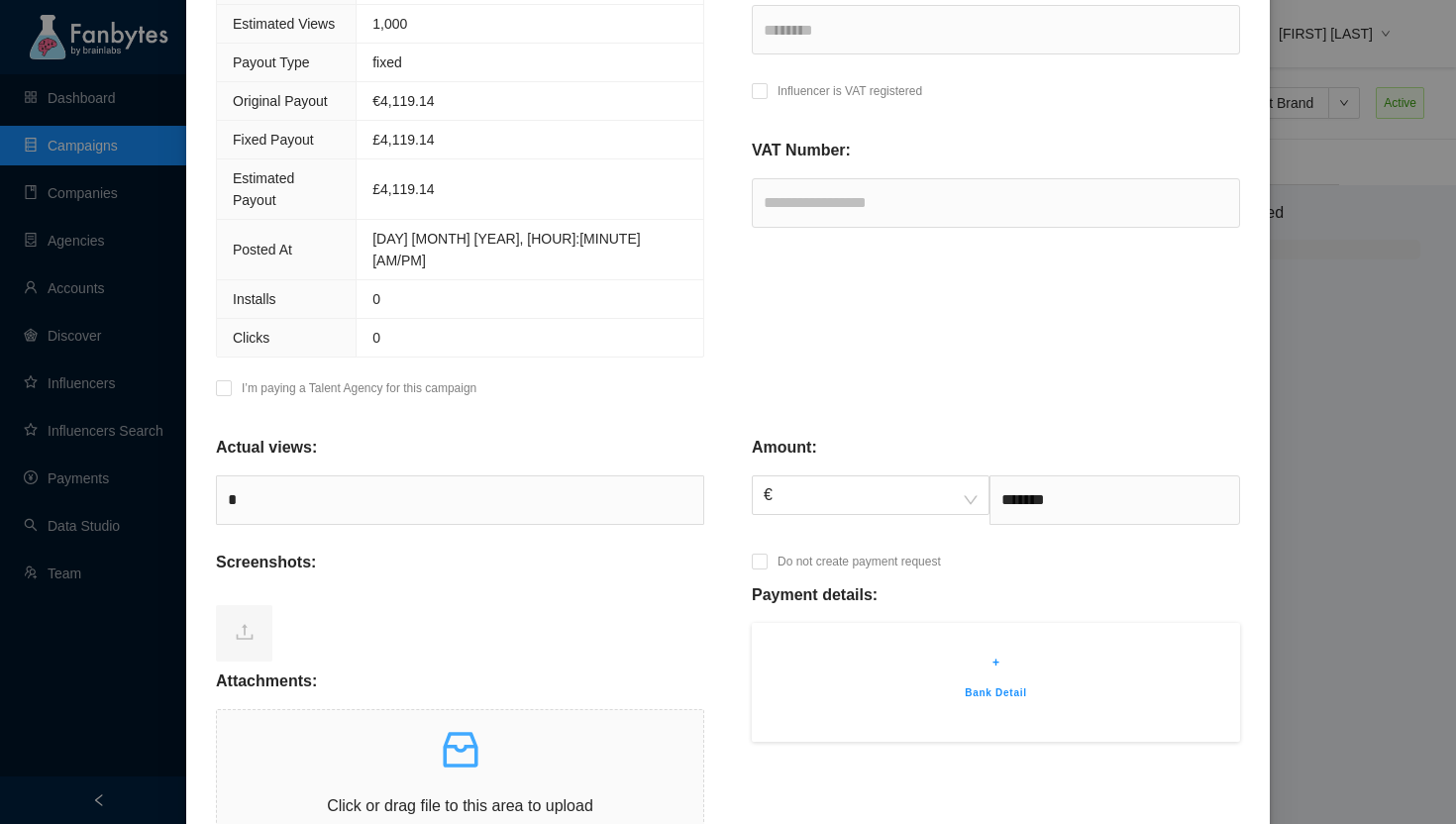 click on "Influencer: [NAME] Influencer is VAT registered VAT Number: [VAT NUMBER]" at bounding box center (995, 187) 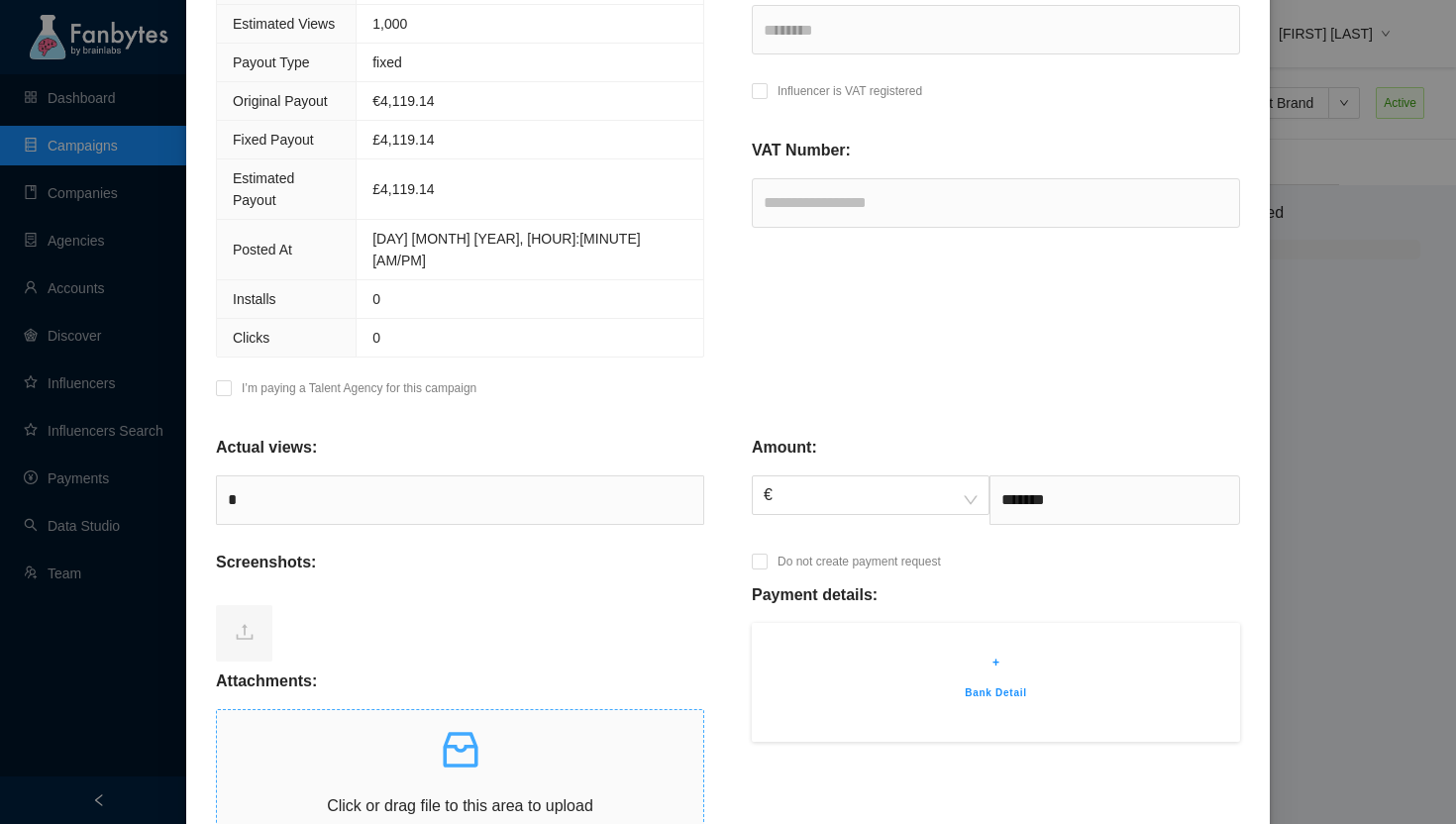 click on "Click or drag file to this area to upload Upload invoices or related documents" at bounding box center (460, 784) 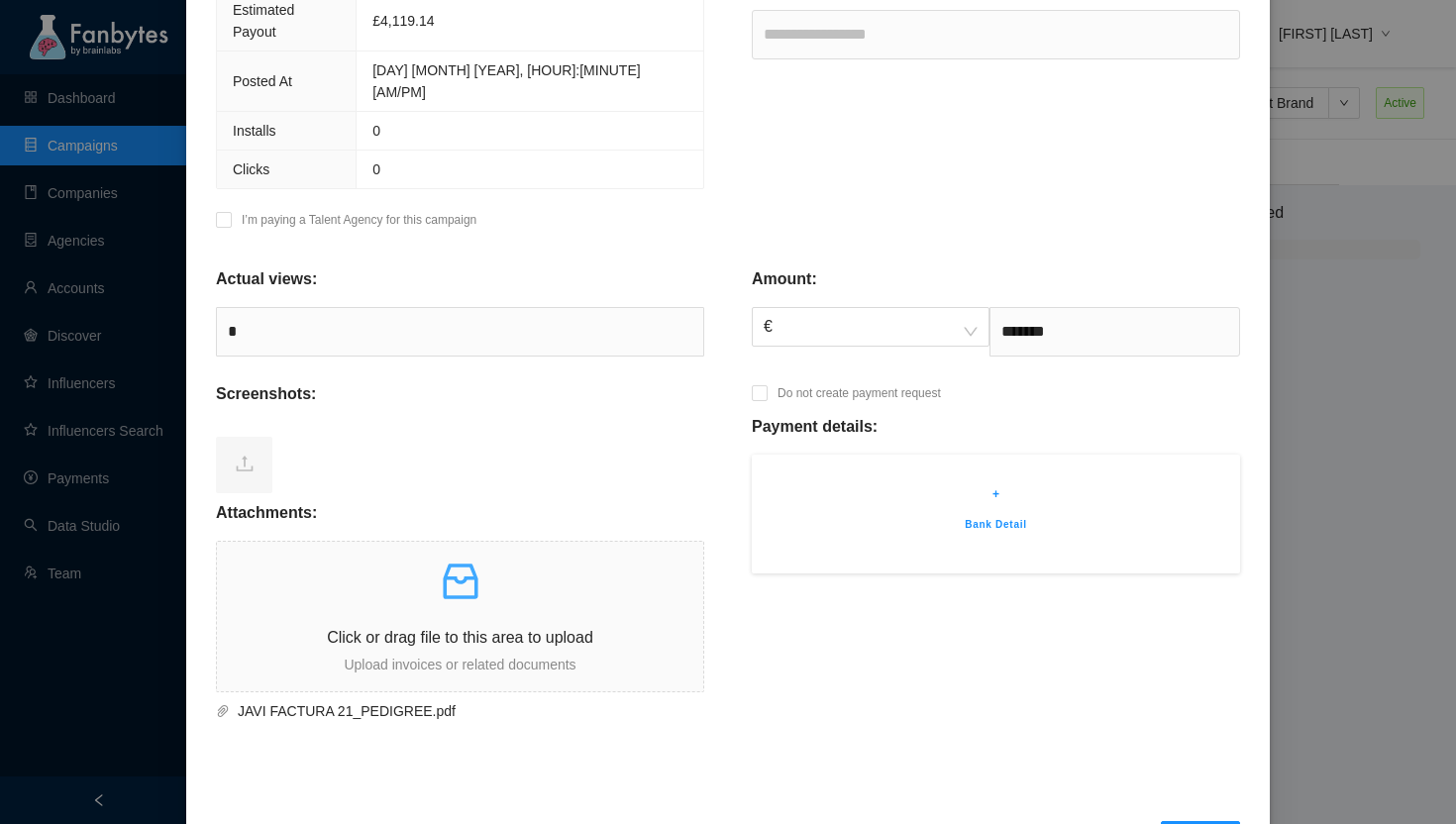 scroll, scrollTop: 453, scrollLeft: 0, axis: vertical 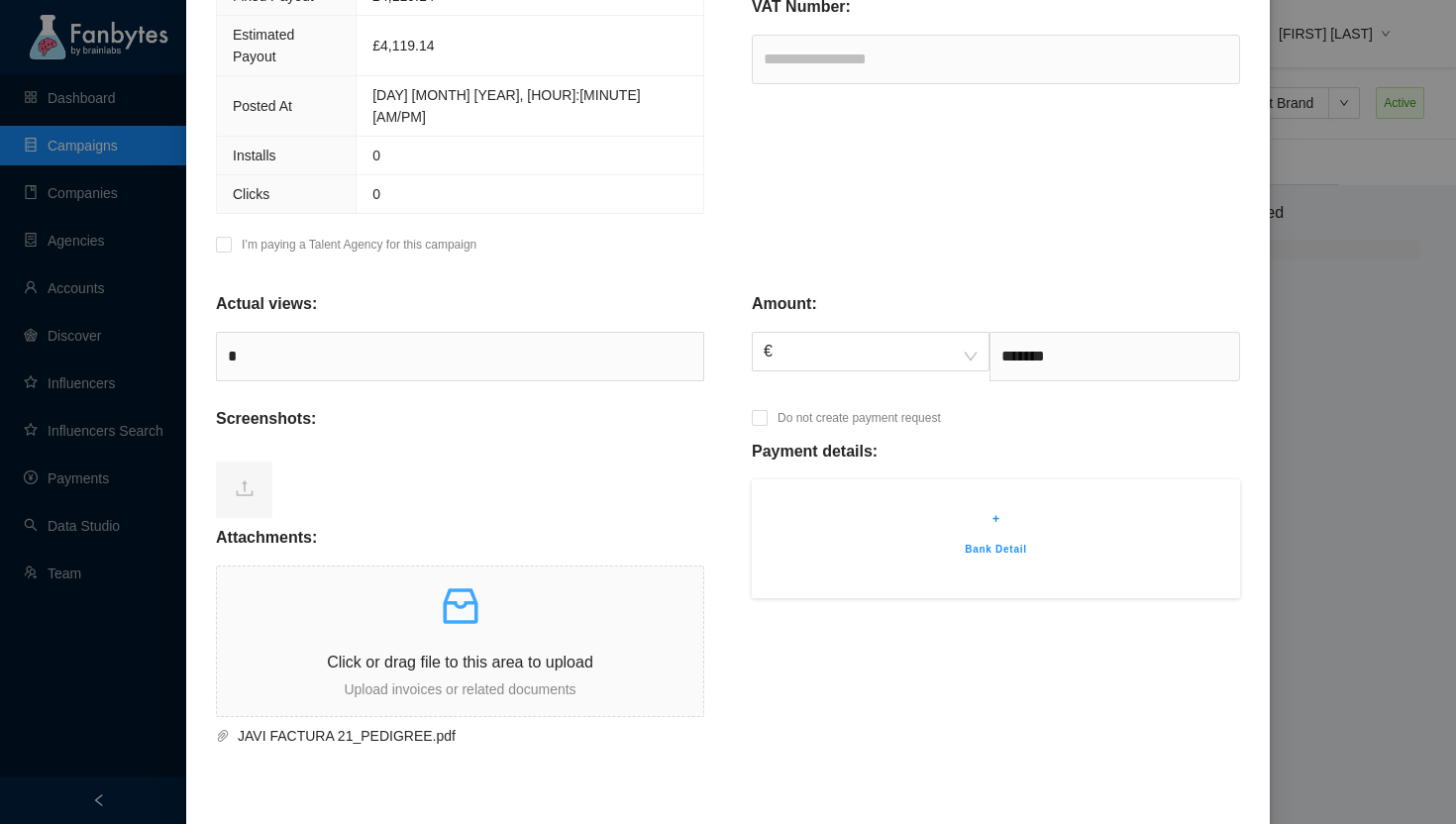 click on "+ Bank Detail" at bounding box center [995, 539] 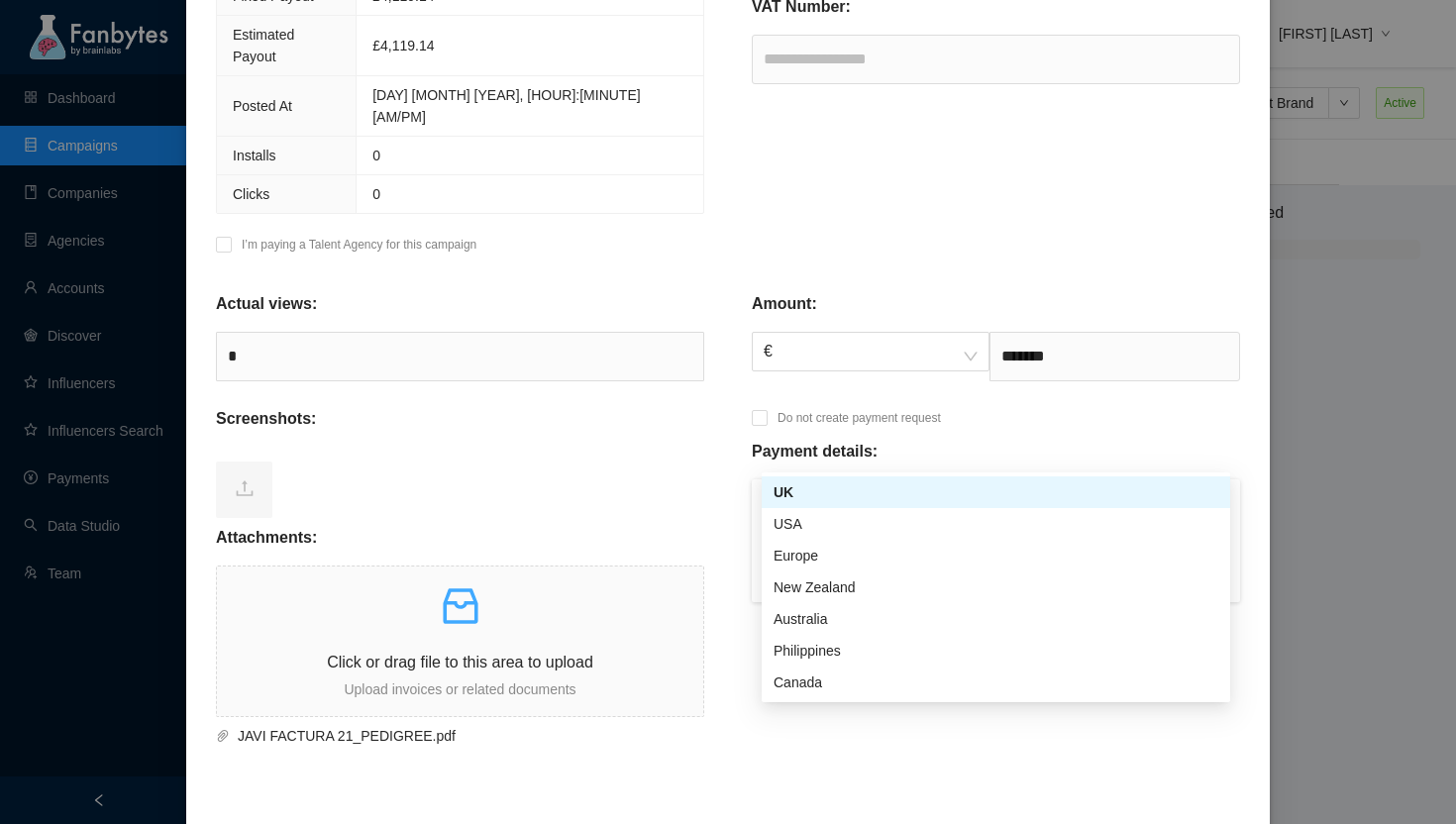 click on "UK" at bounding box center [995, 501] 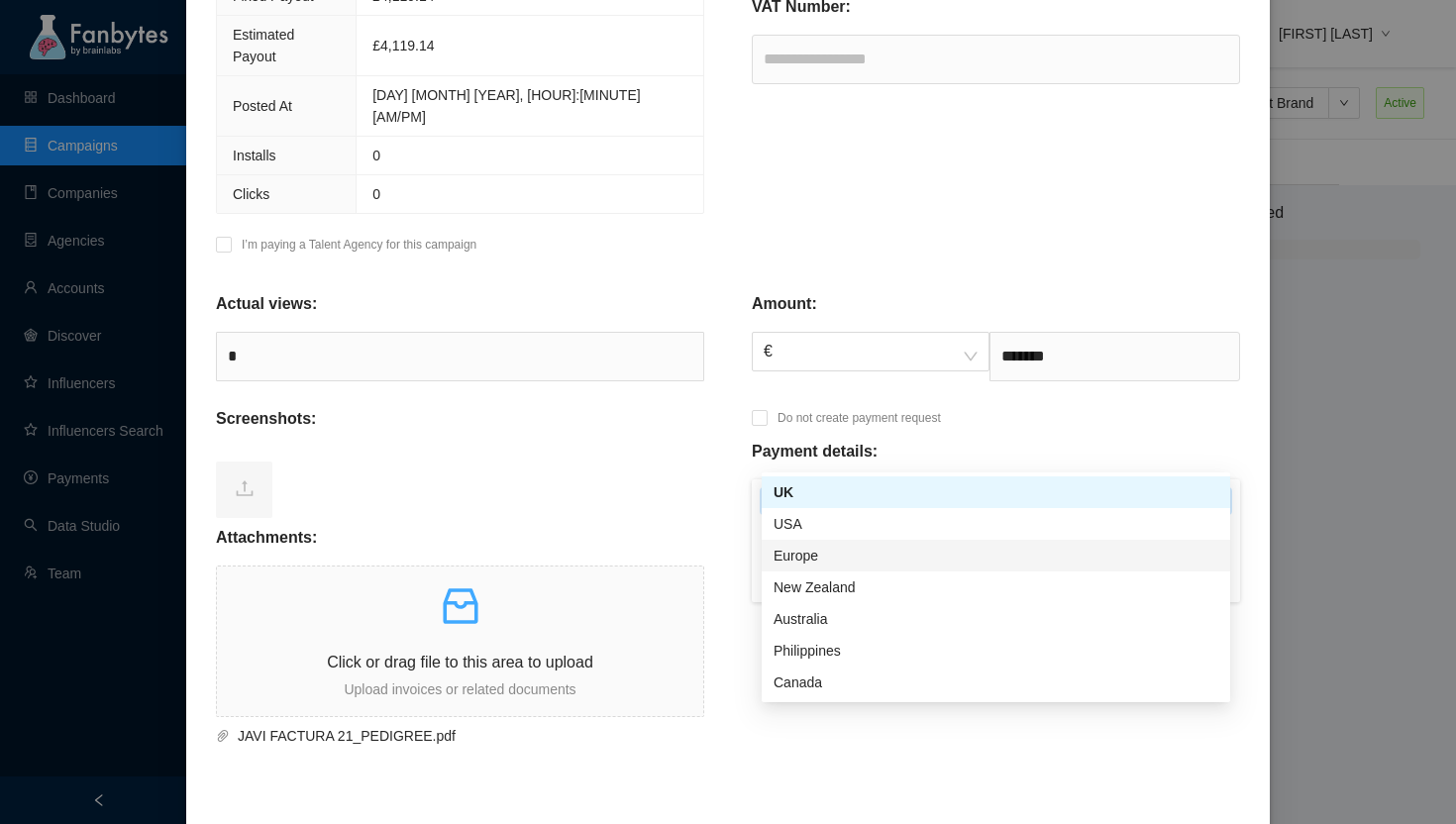 click on "Europe" at bounding box center [995, 556] 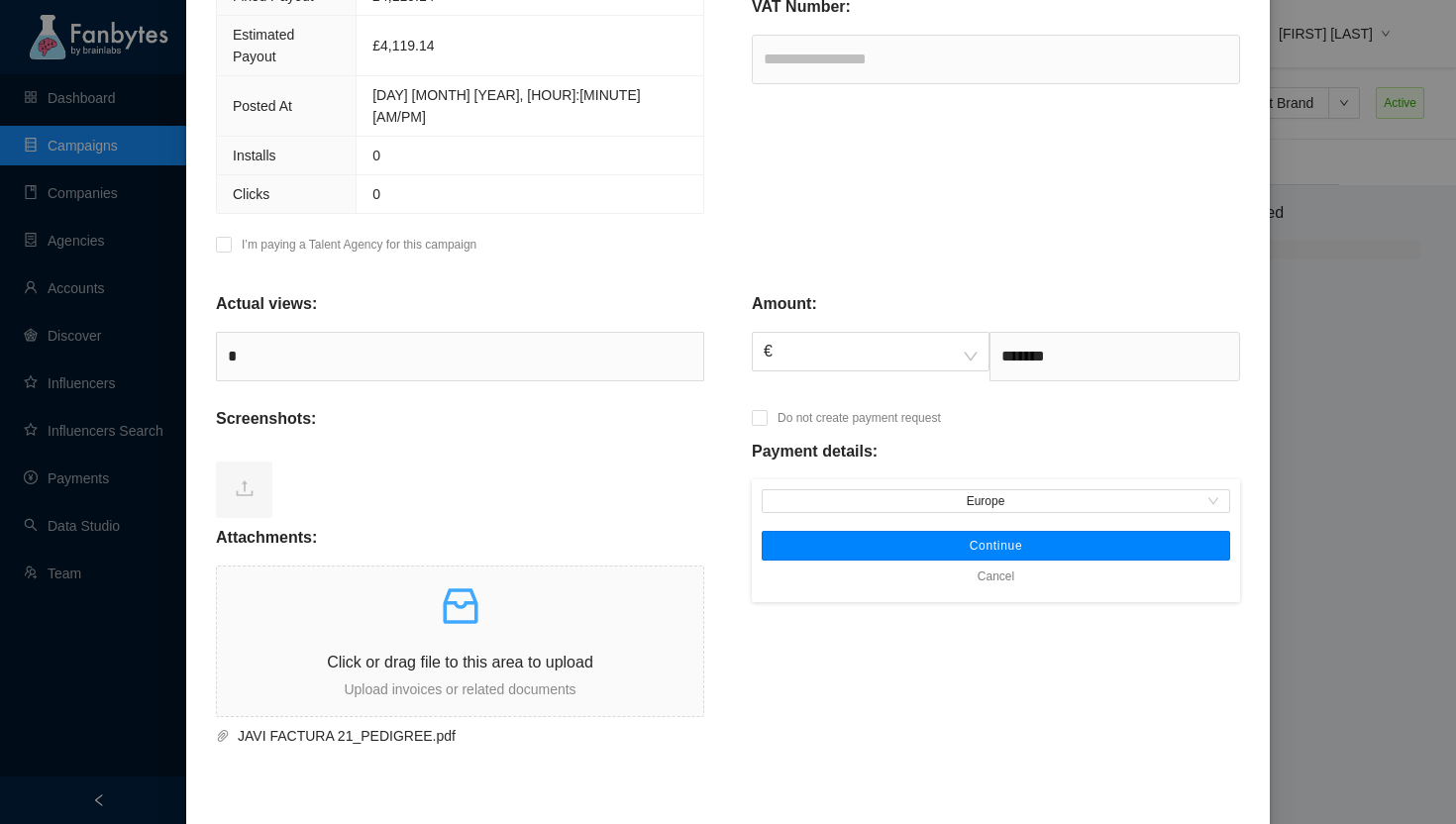 click on "Continue" at bounding box center [995, 546] 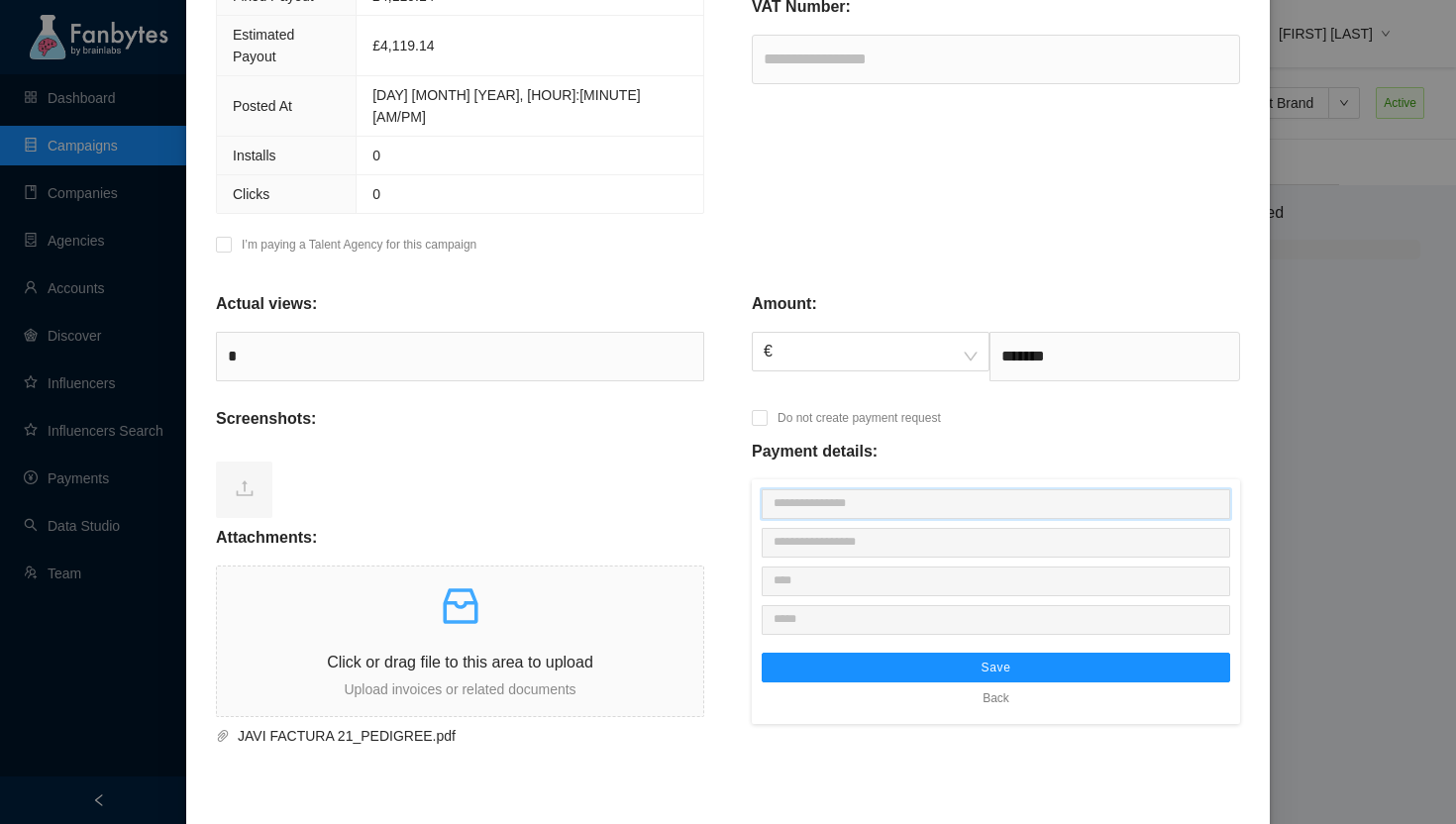 click at bounding box center [995, 504] 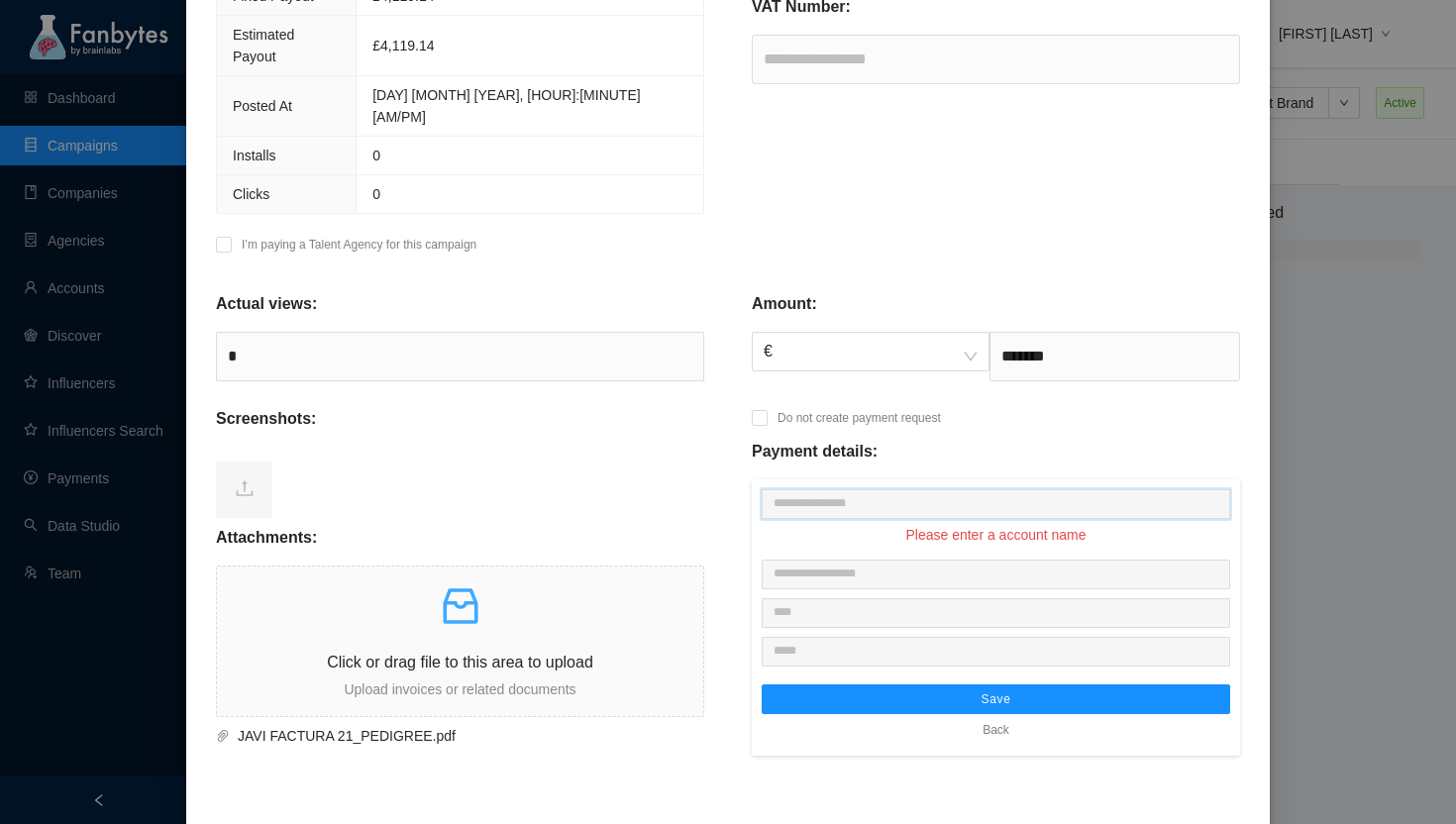 click at bounding box center (995, 504) 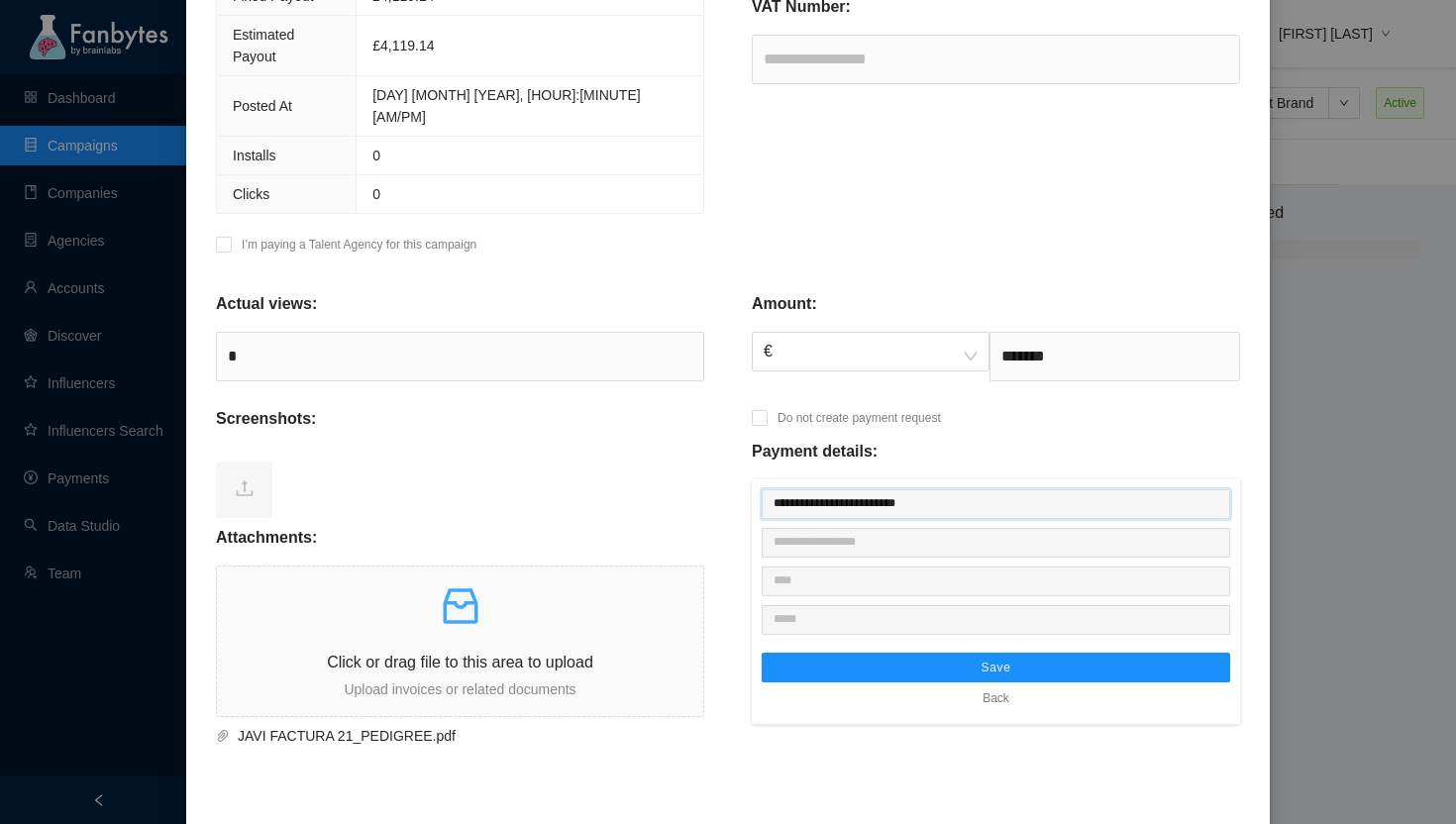 type on "**********" 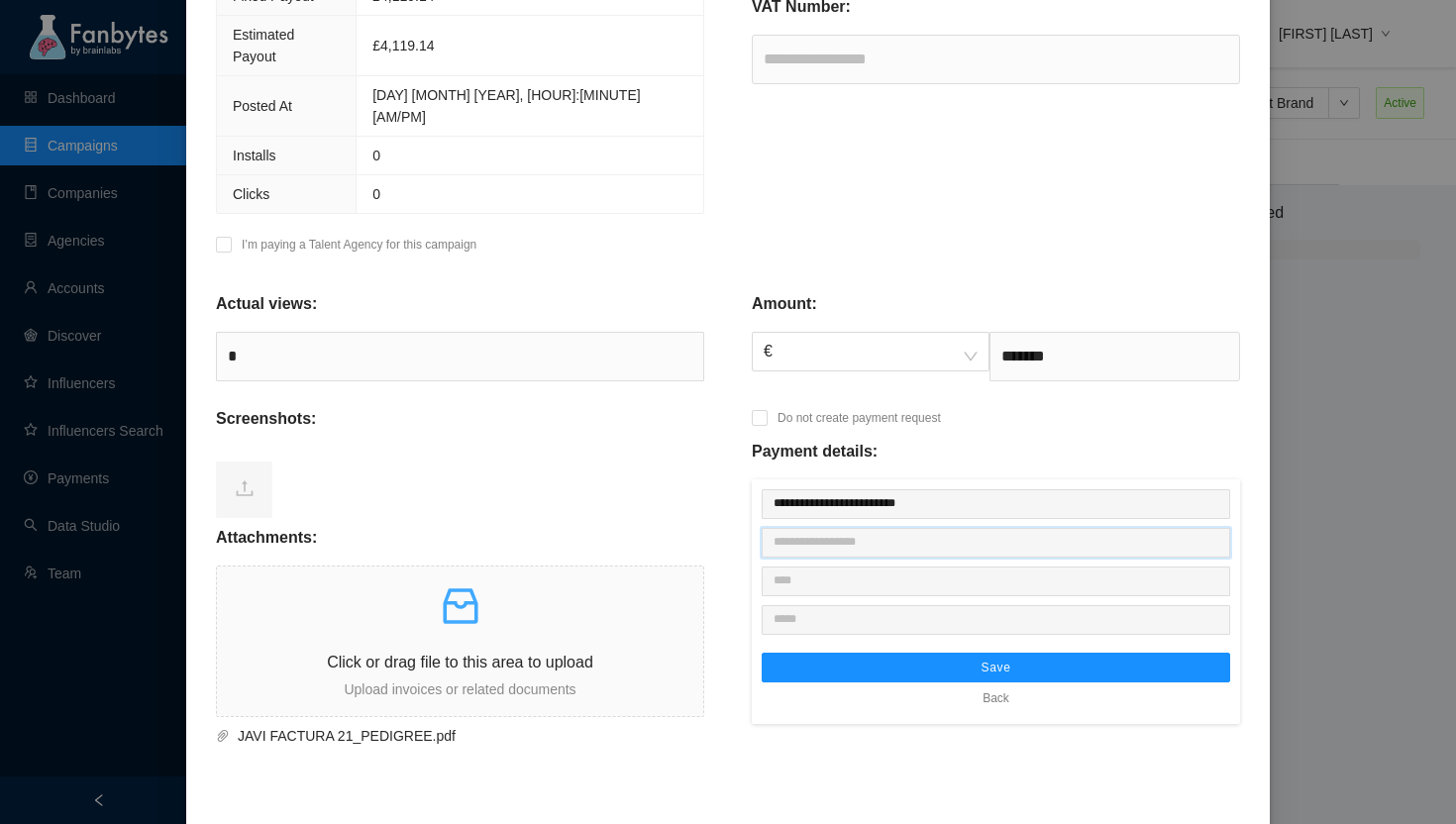 click at bounding box center (995, 543) 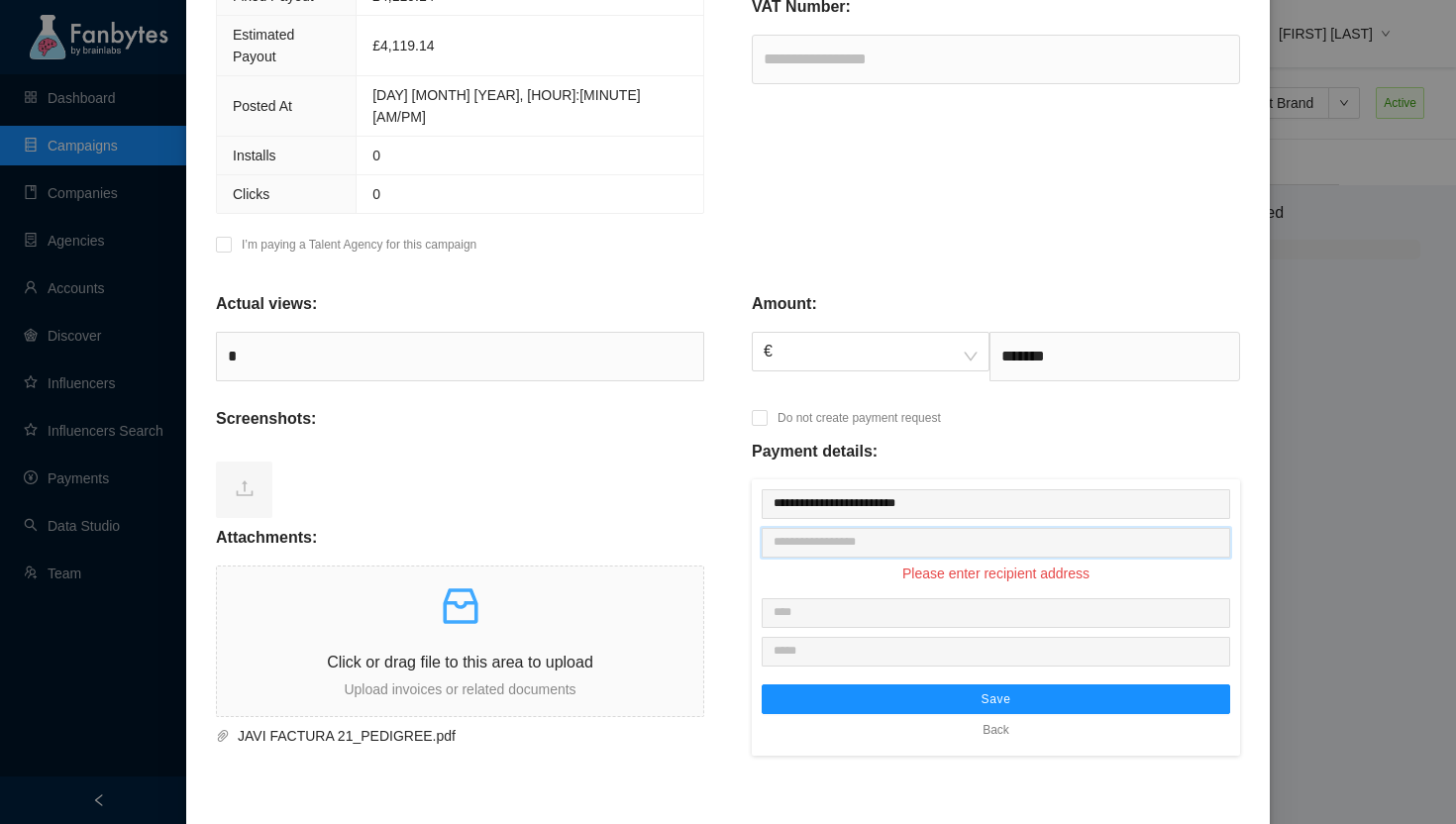 click at bounding box center [995, 543] 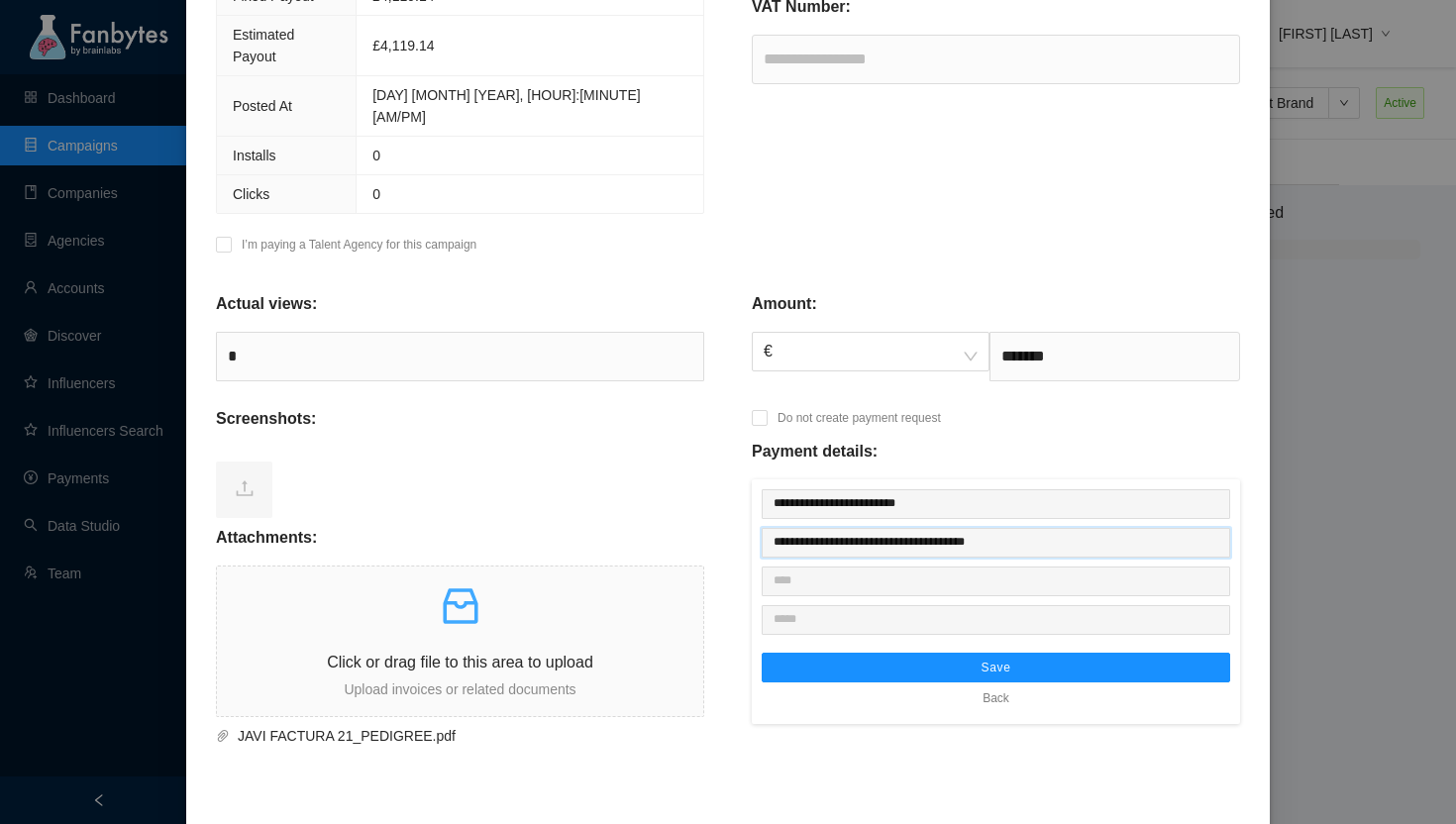 type on "**********" 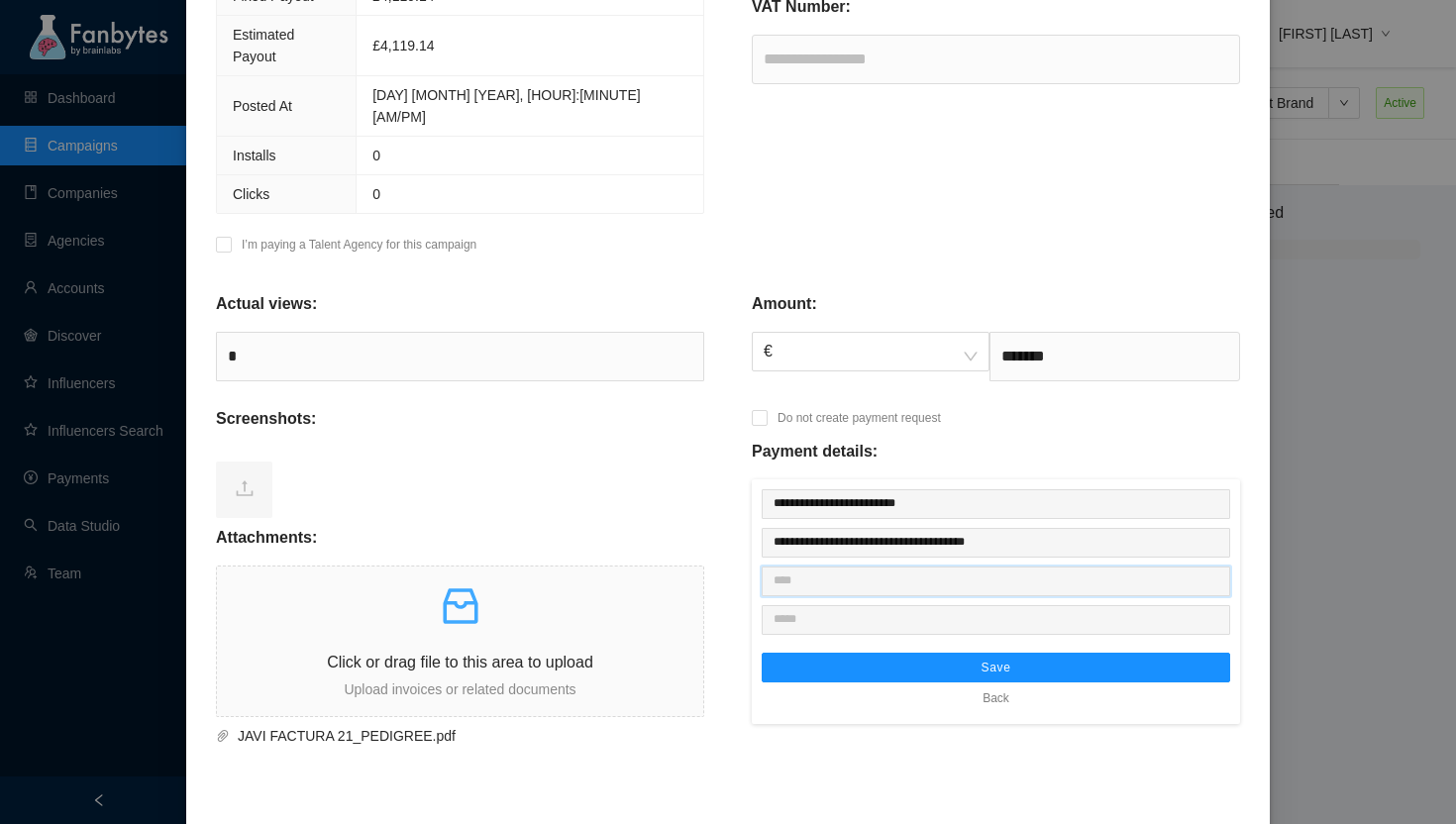 click at bounding box center (995, 581) 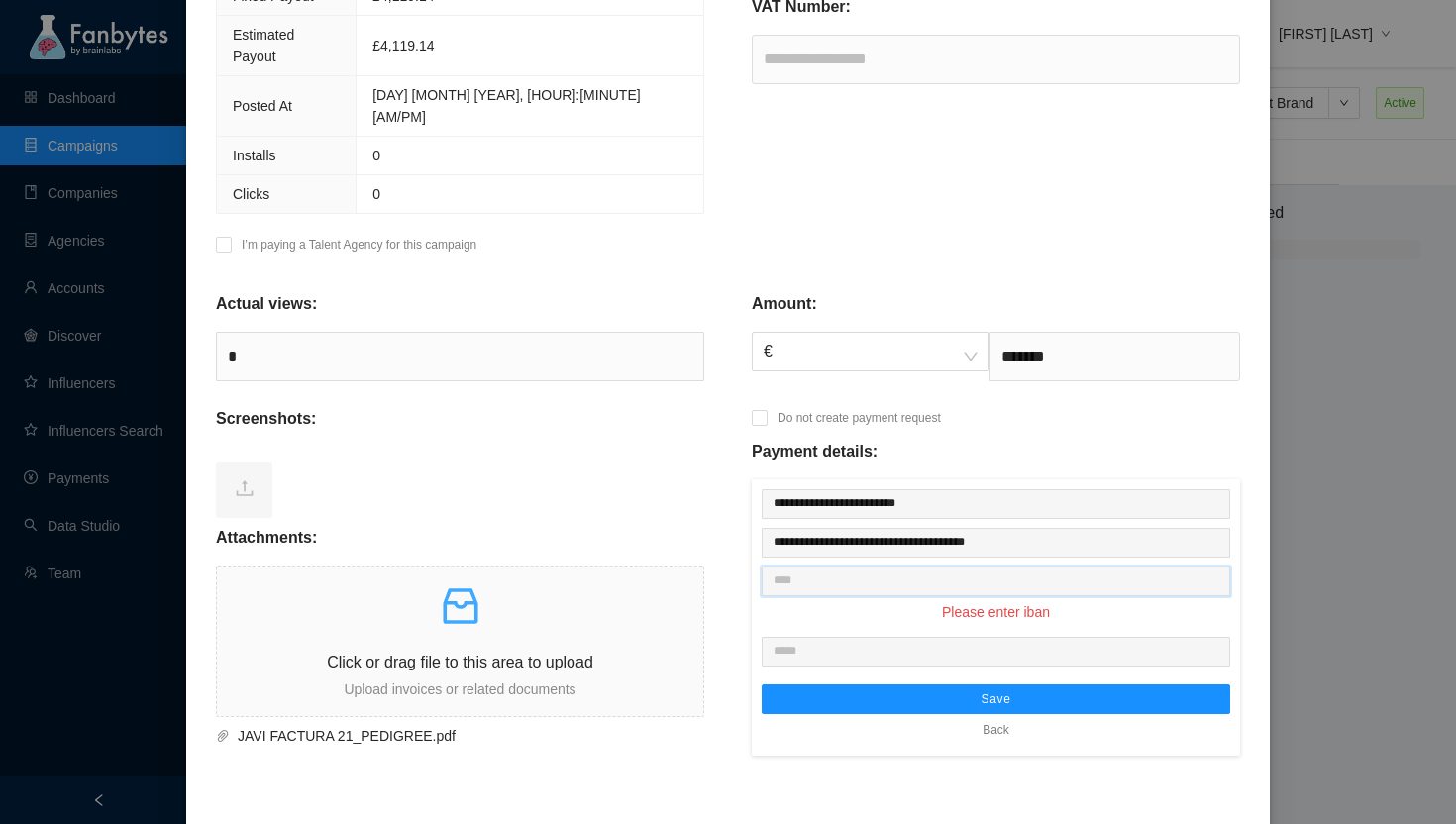 click at bounding box center [995, 581] 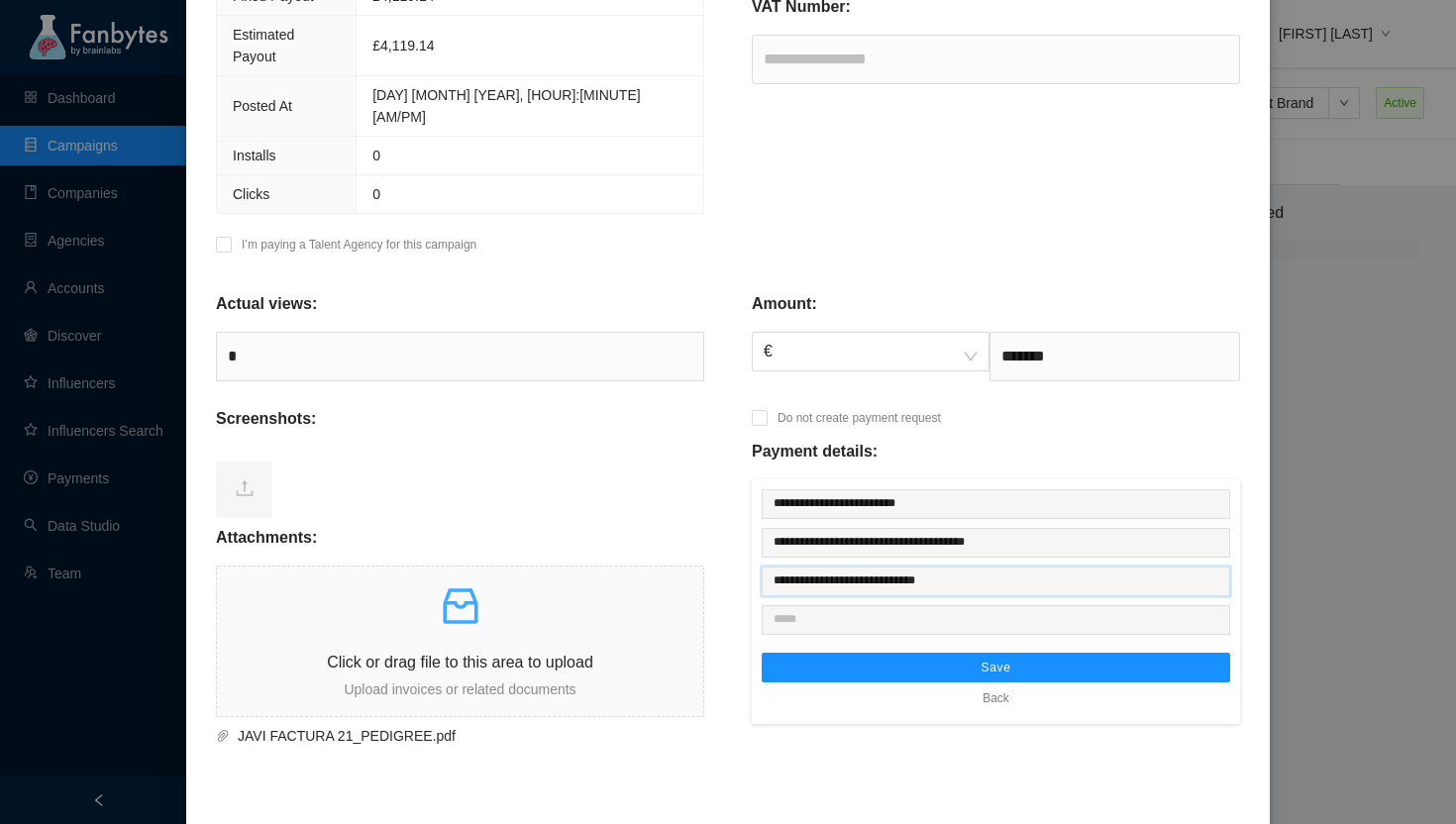 type on "**********" 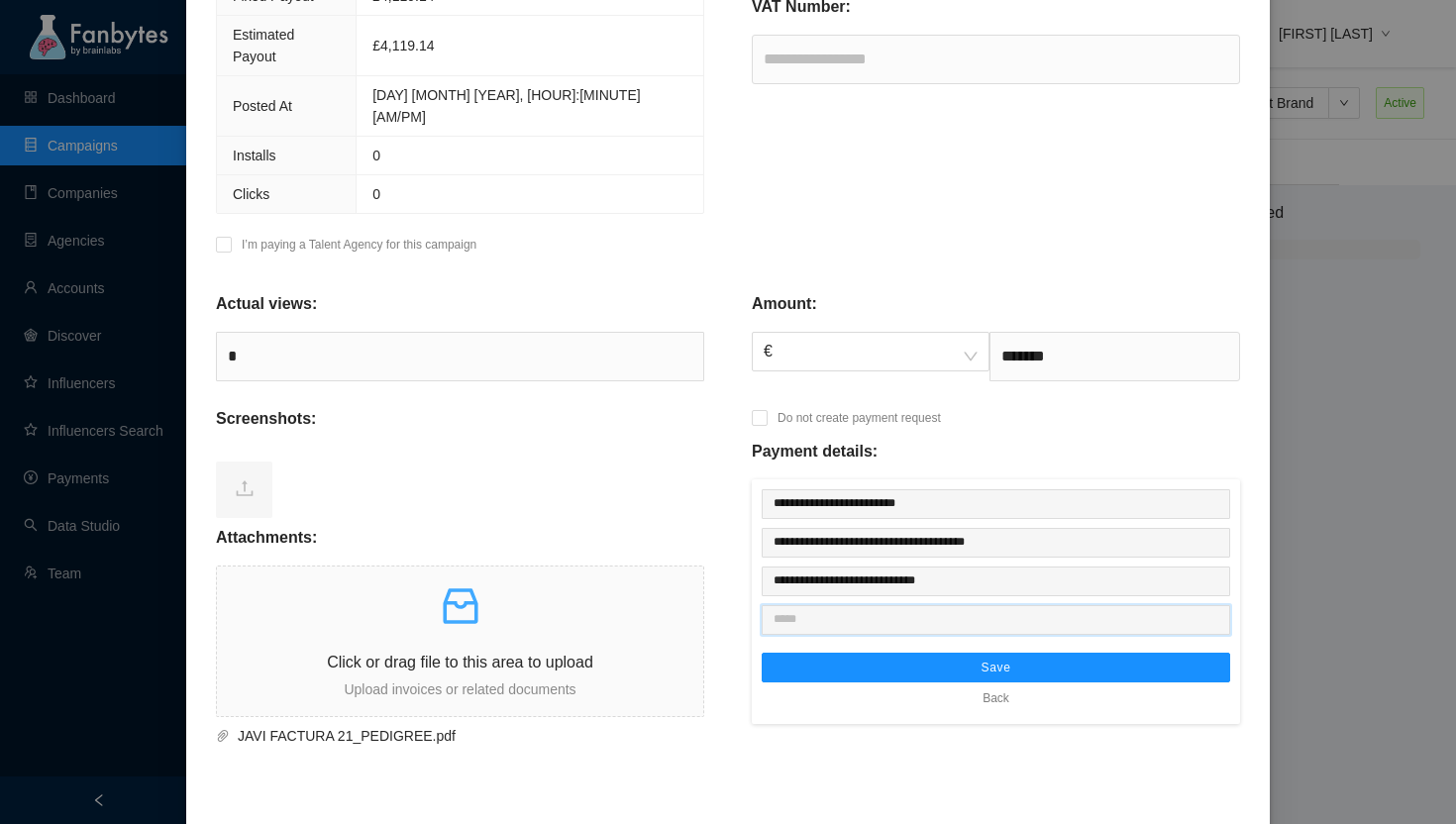 click at bounding box center (995, 620) 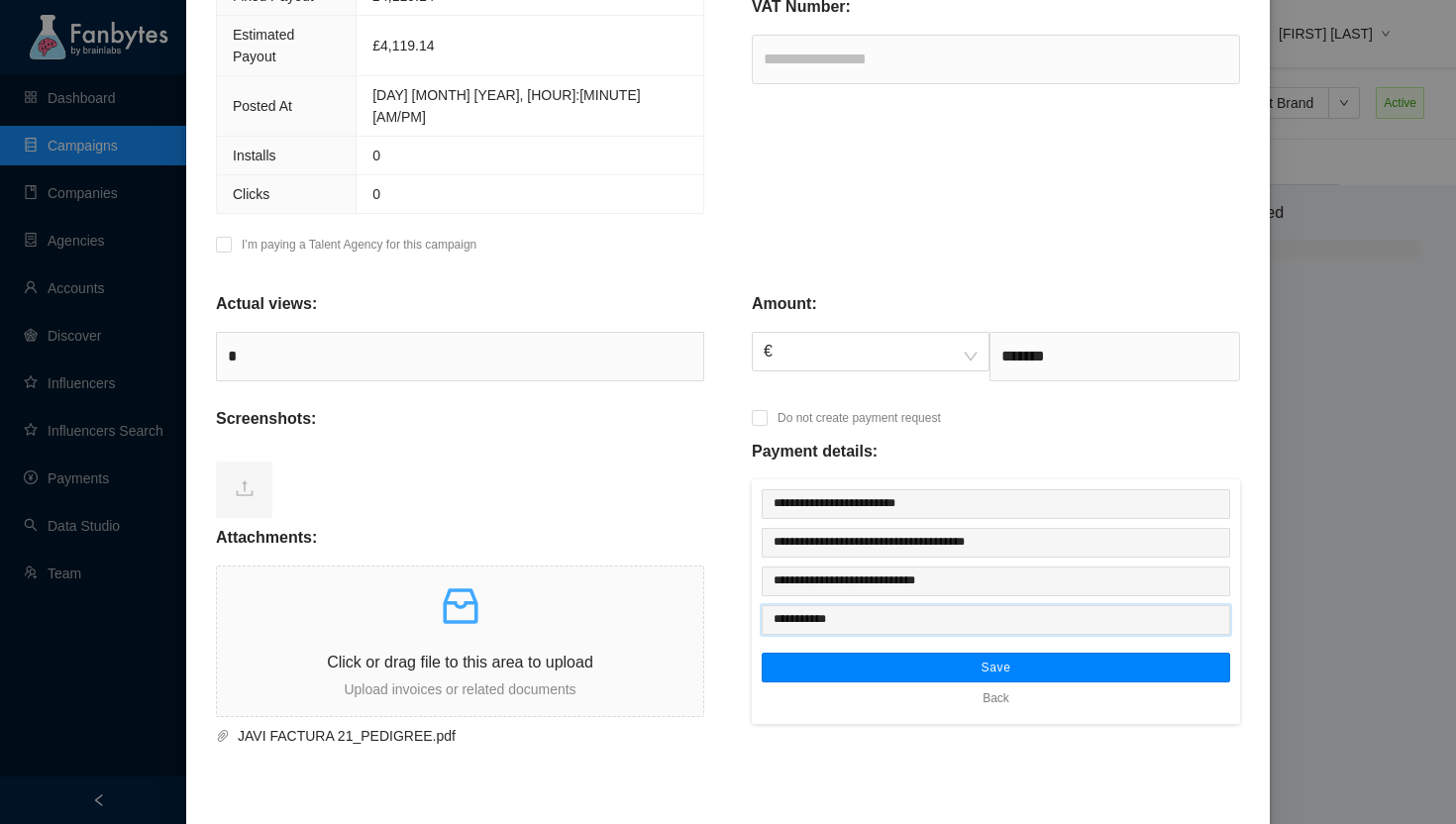 type on "**********" 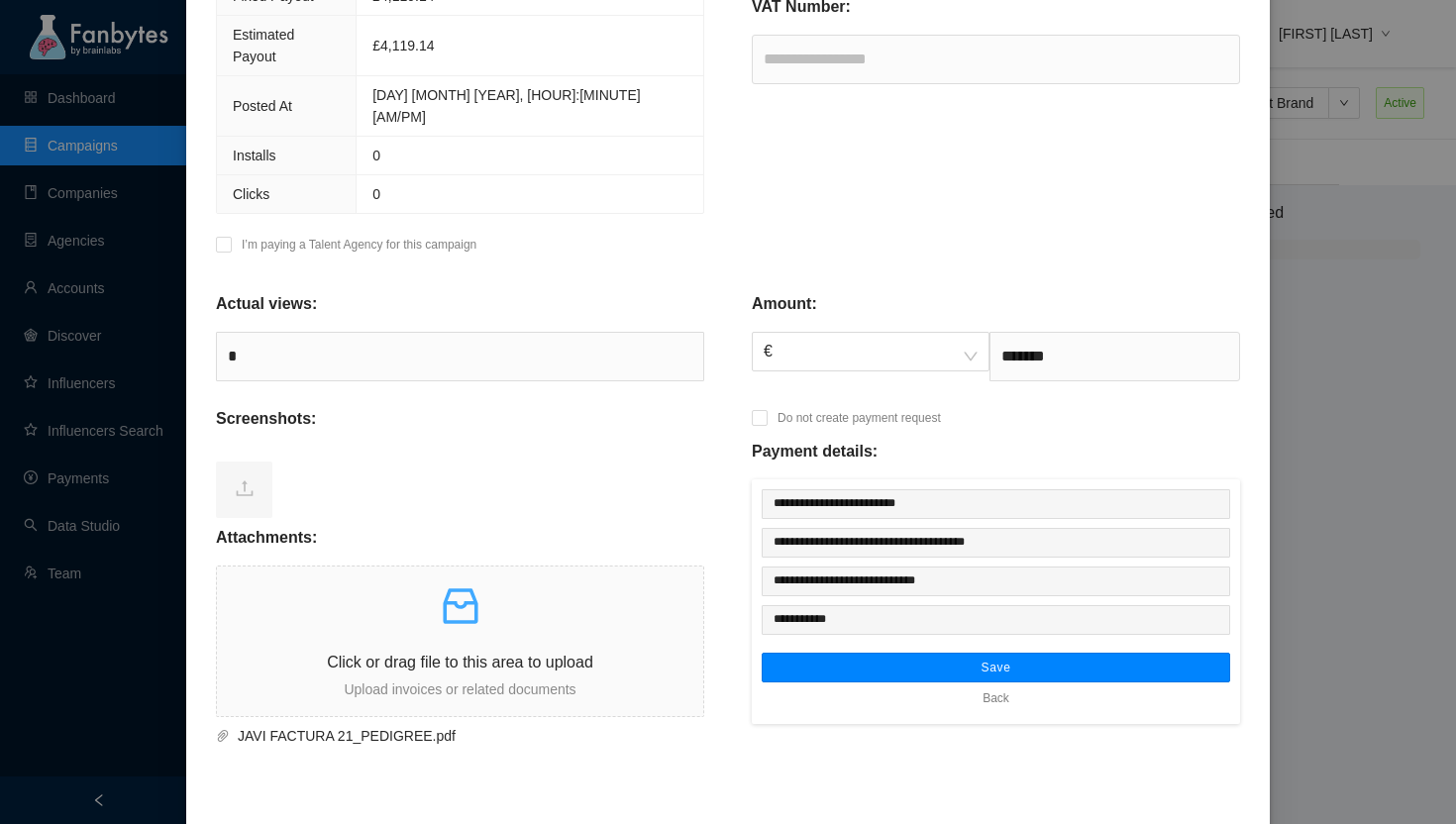click on "Save" at bounding box center (995, 668) 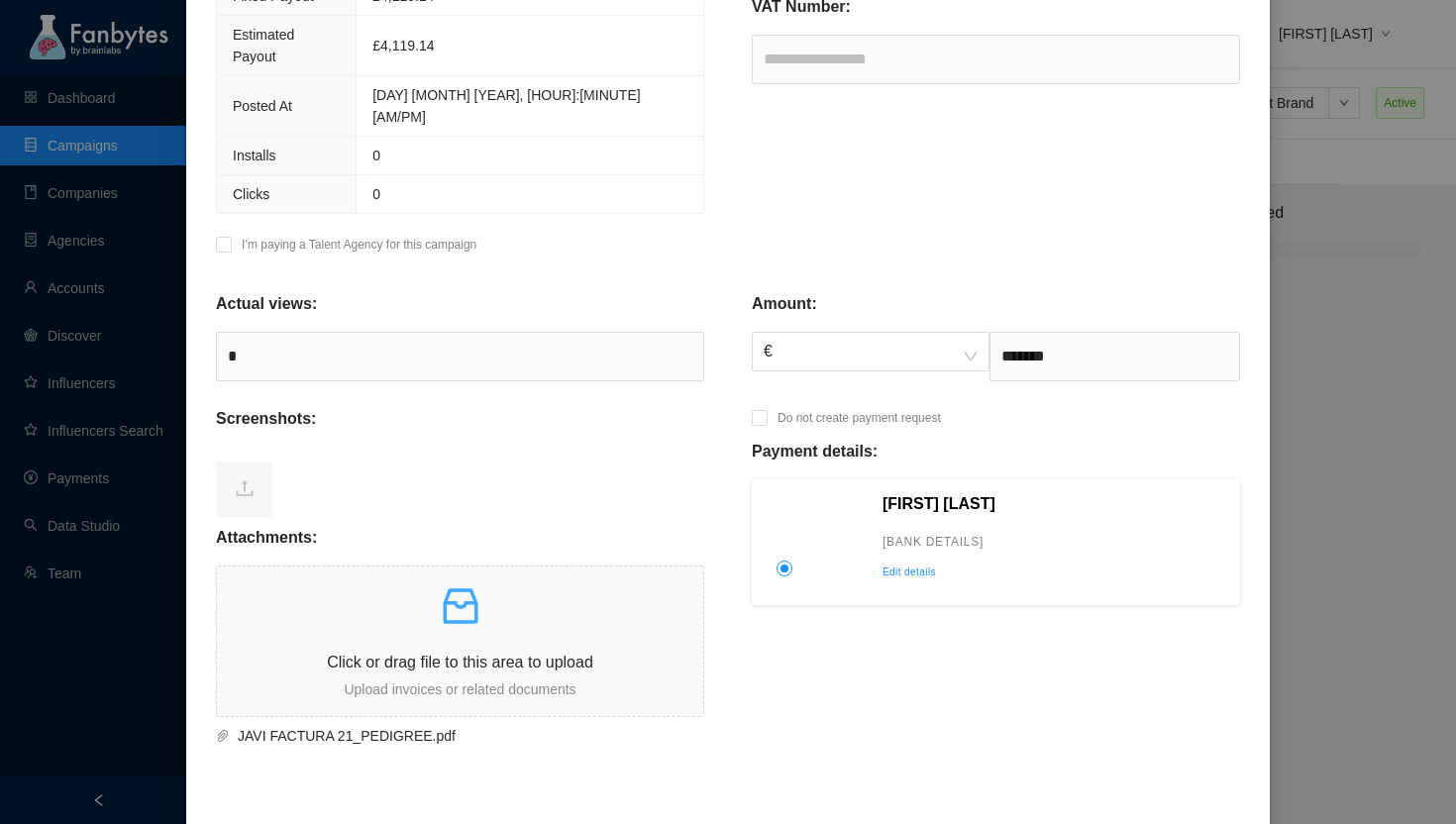 scroll, scrollTop: 519, scrollLeft: 0, axis: vertical 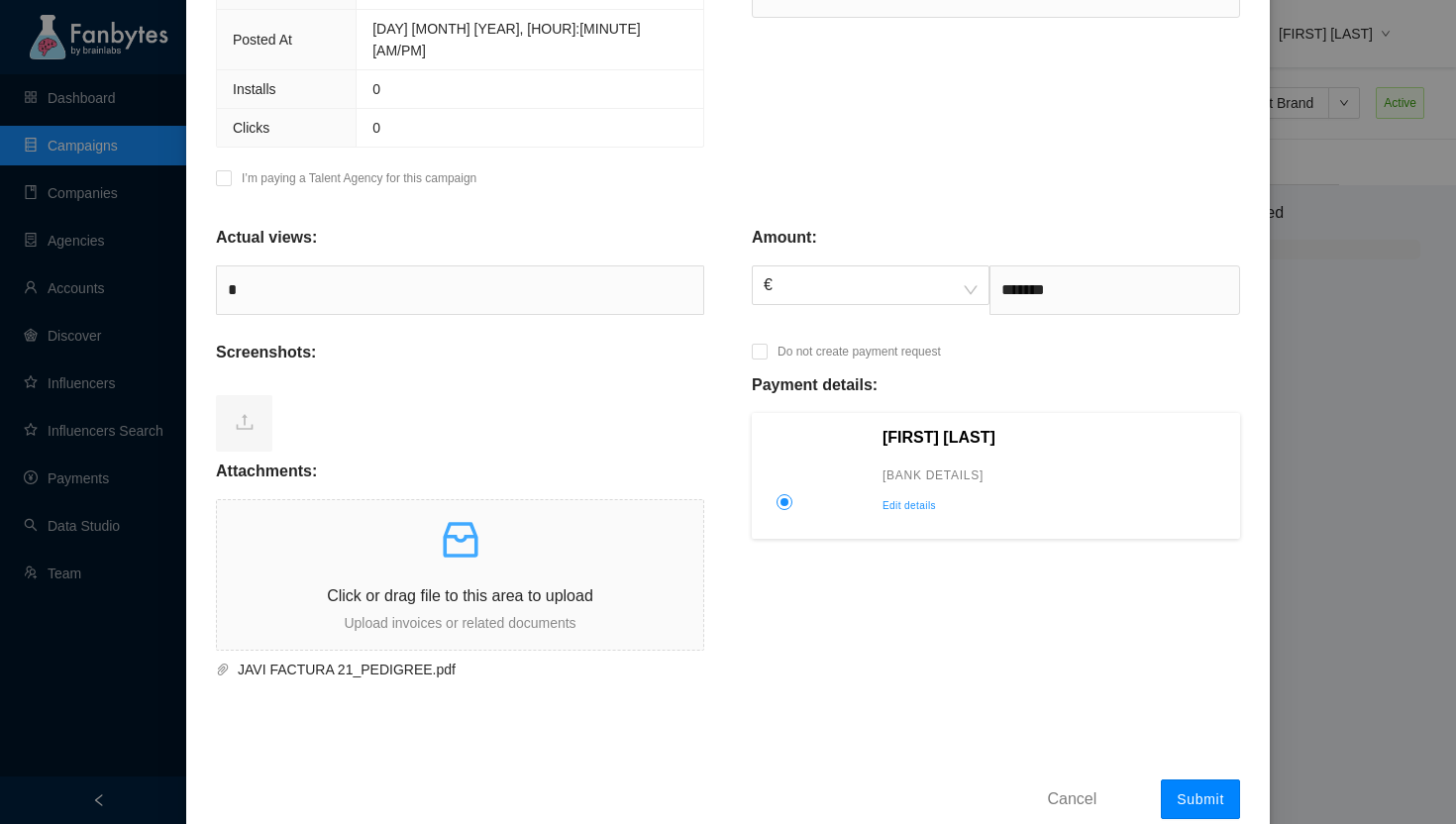 click on "Submit" at bounding box center [1200, 799] 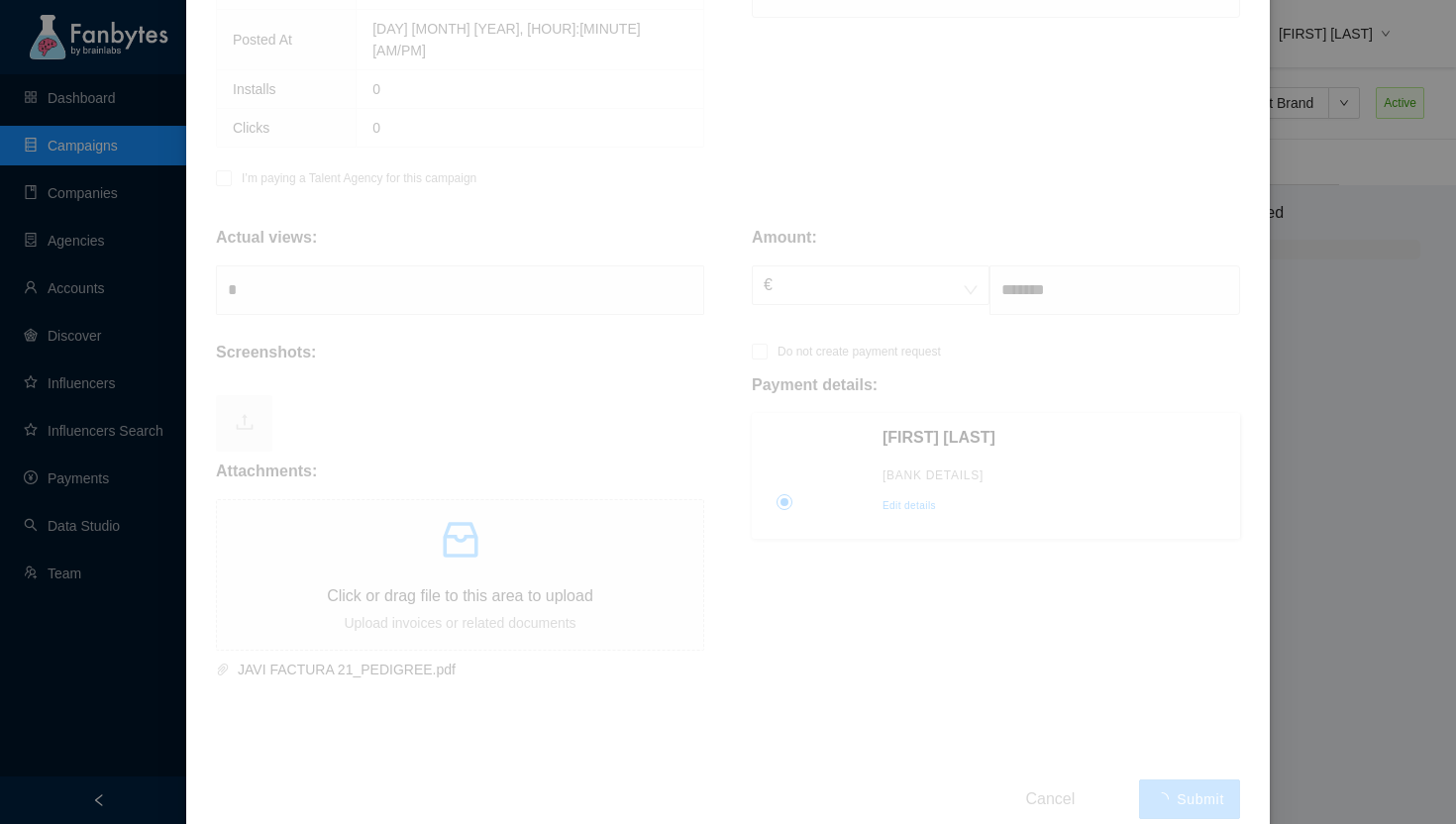 type on "*******" 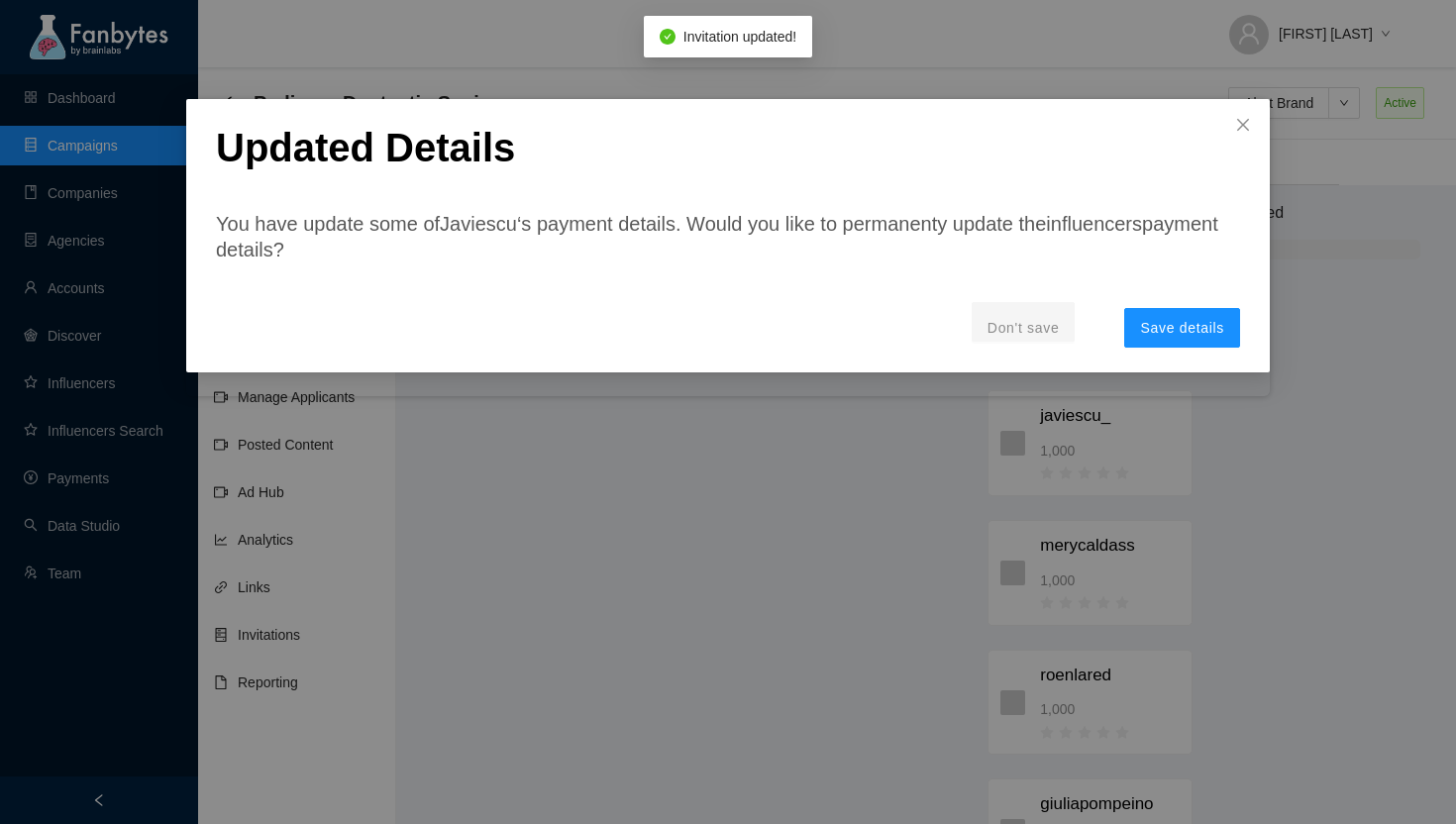 scroll, scrollTop: 0, scrollLeft: 0, axis: both 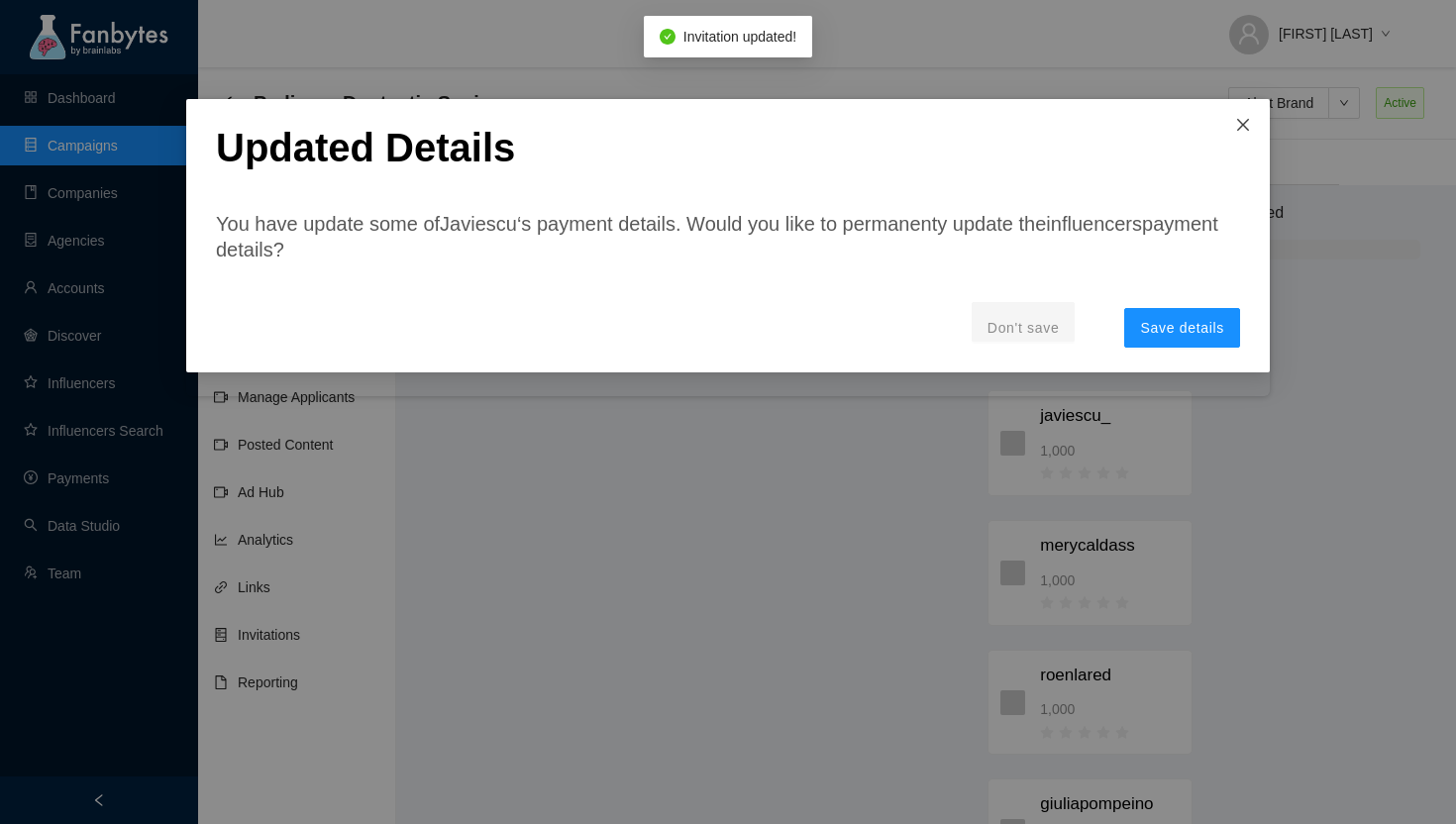 click 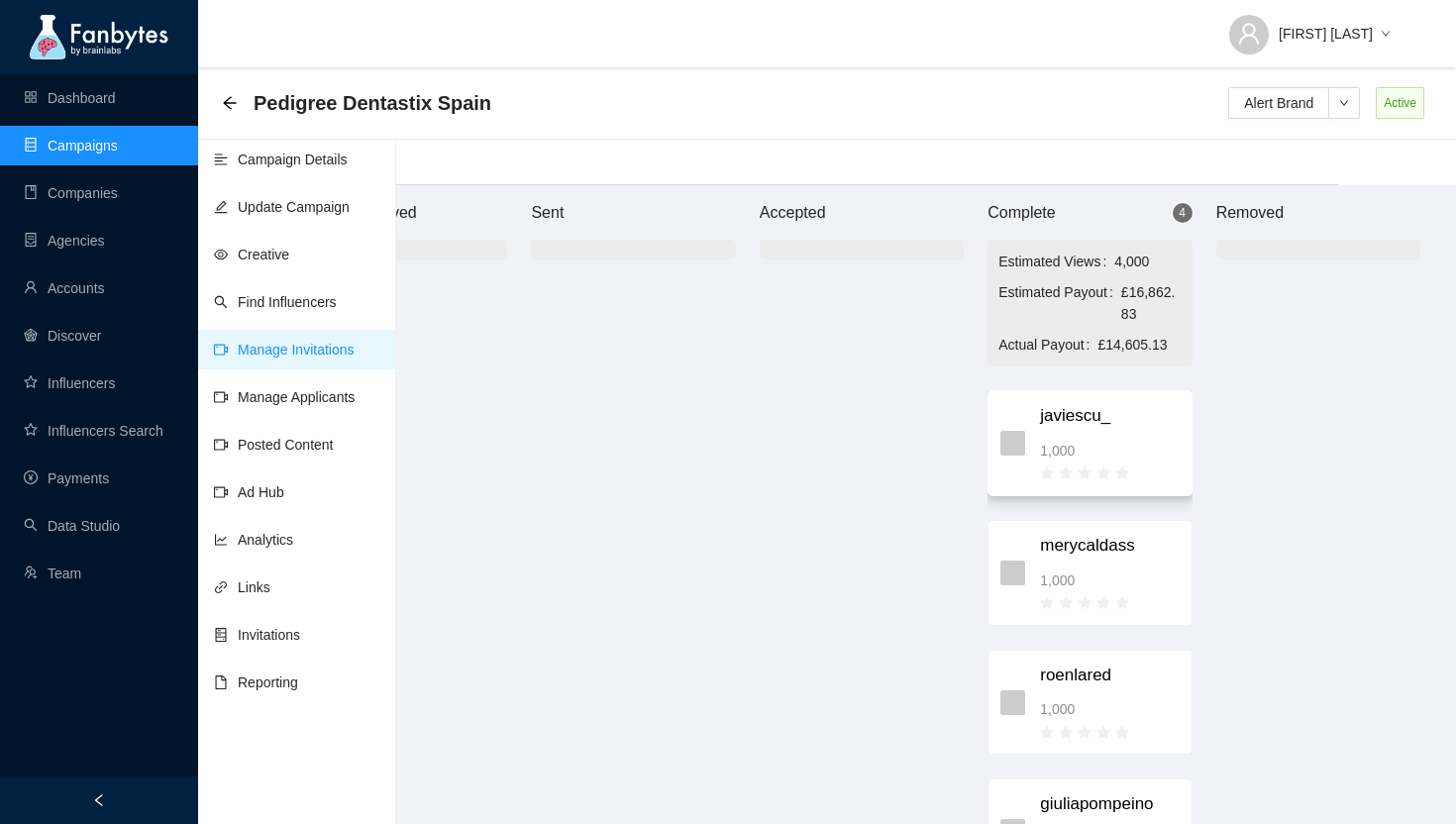 scroll, scrollTop: 84, scrollLeft: 0, axis: vertical 